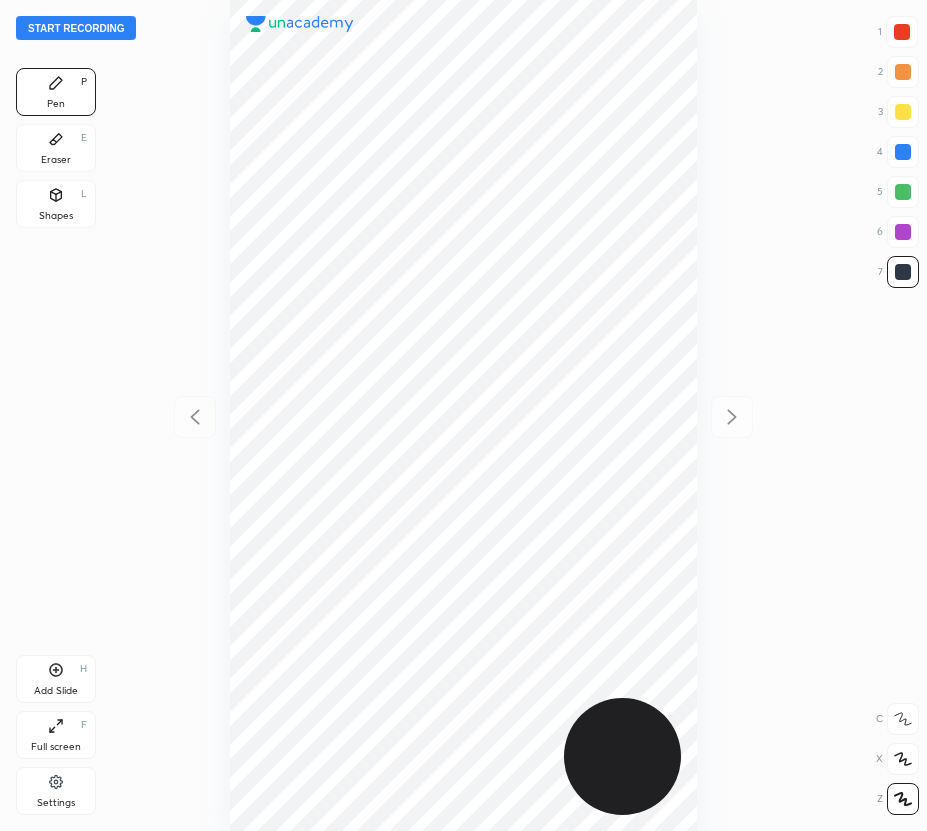 scroll, scrollTop: 0, scrollLeft: 0, axis: both 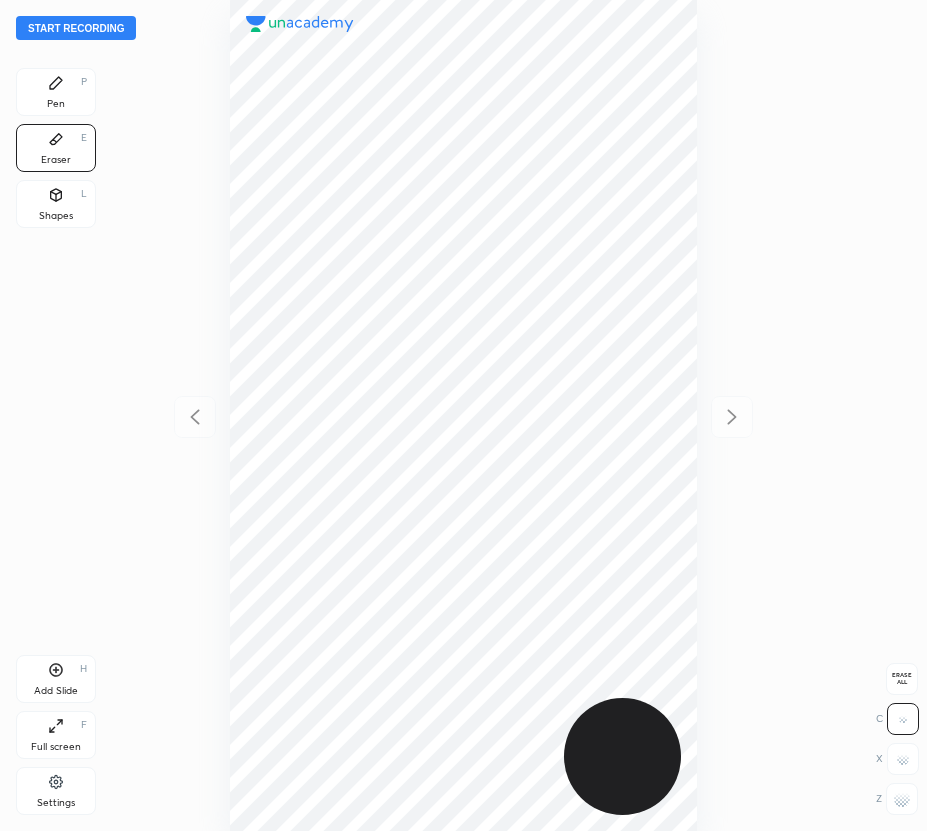 click on "Erase all" at bounding box center (902, 679) 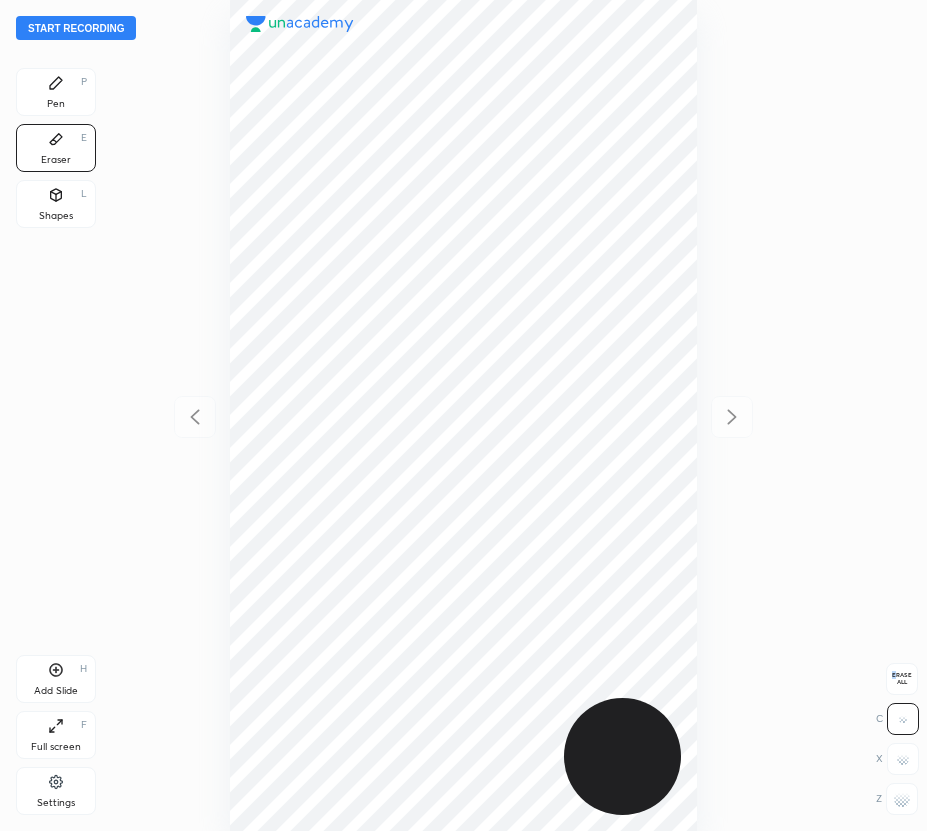 click on "Start recording" at bounding box center [76, 28] 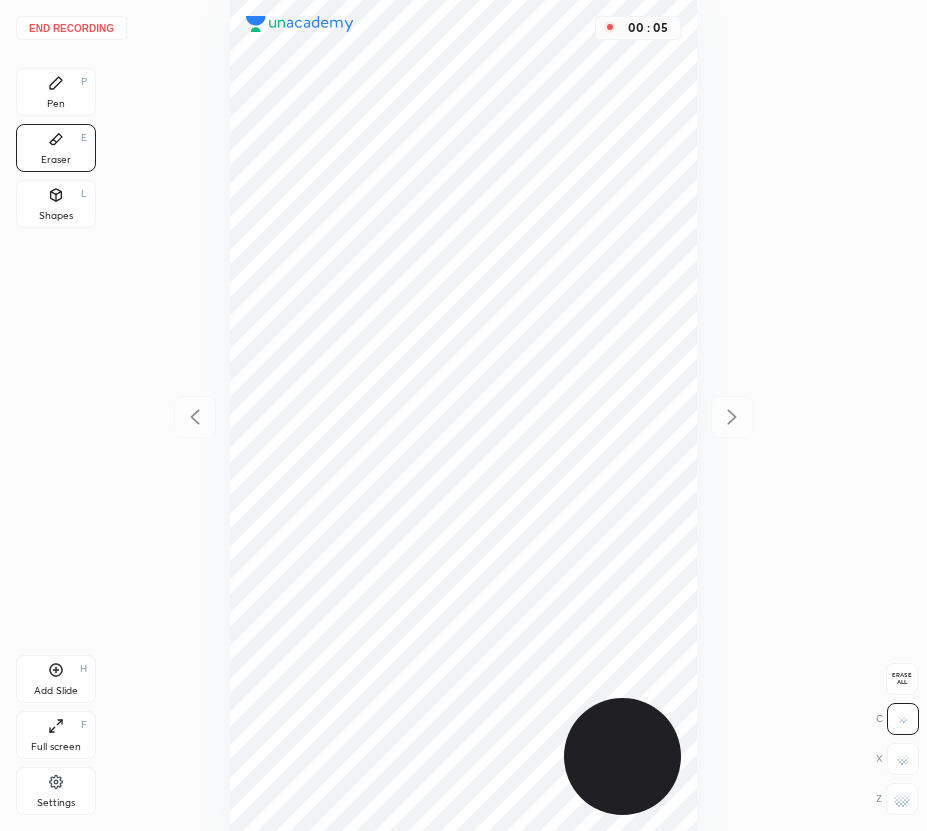 drag, startPoint x: 71, startPoint y: 90, endPoint x: 117, endPoint y: 112, distance: 50.990196 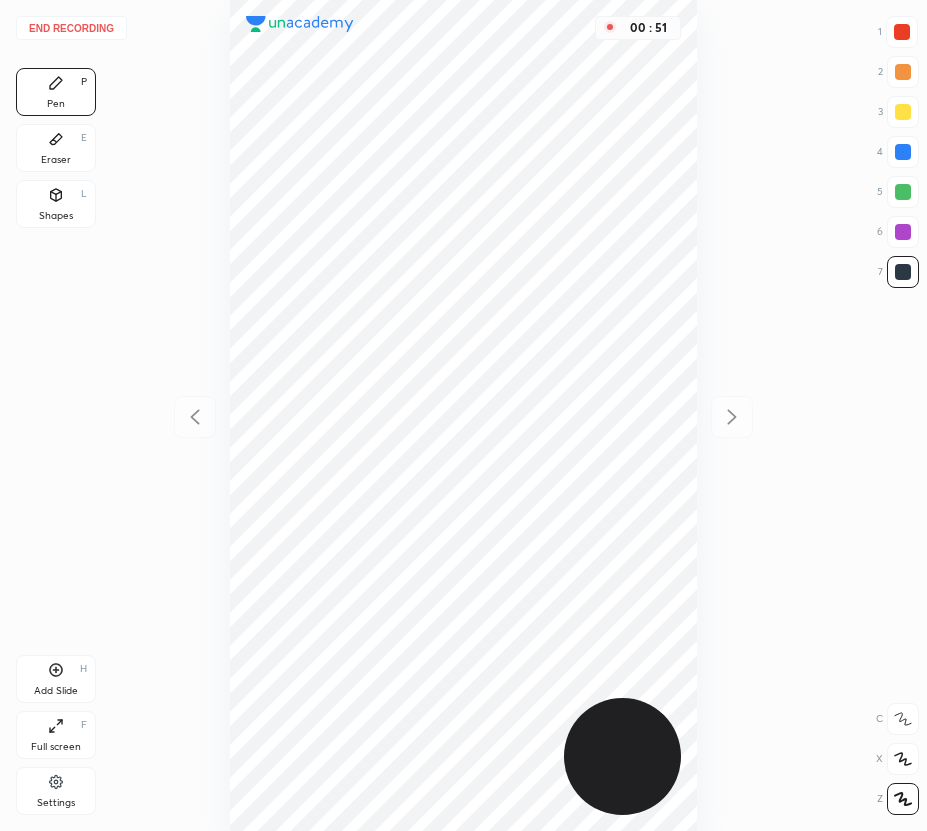 click on "Add Slide H" at bounding box center [56, 679] 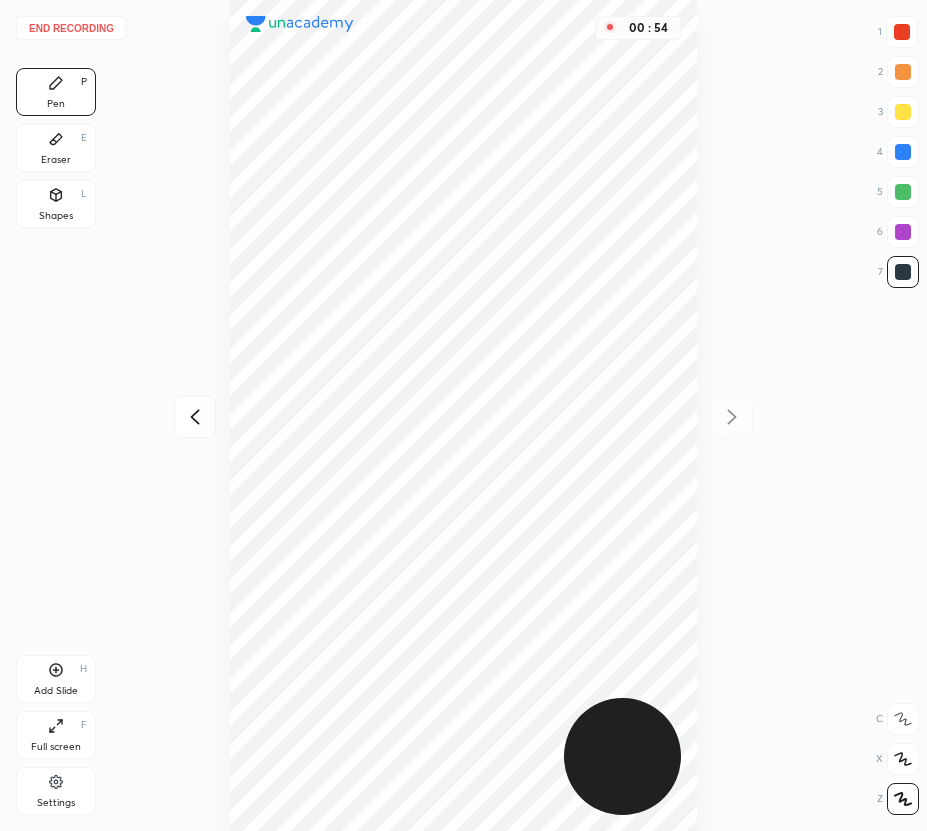 click on "00 : 54" at bounding box center (463, 415) 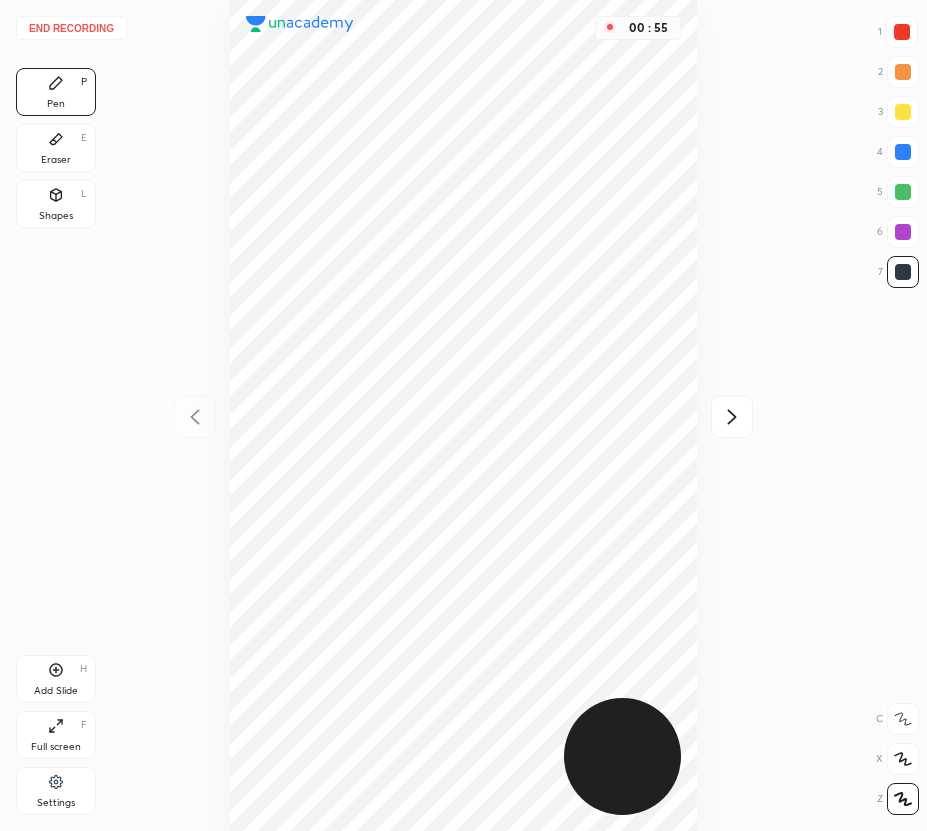 click 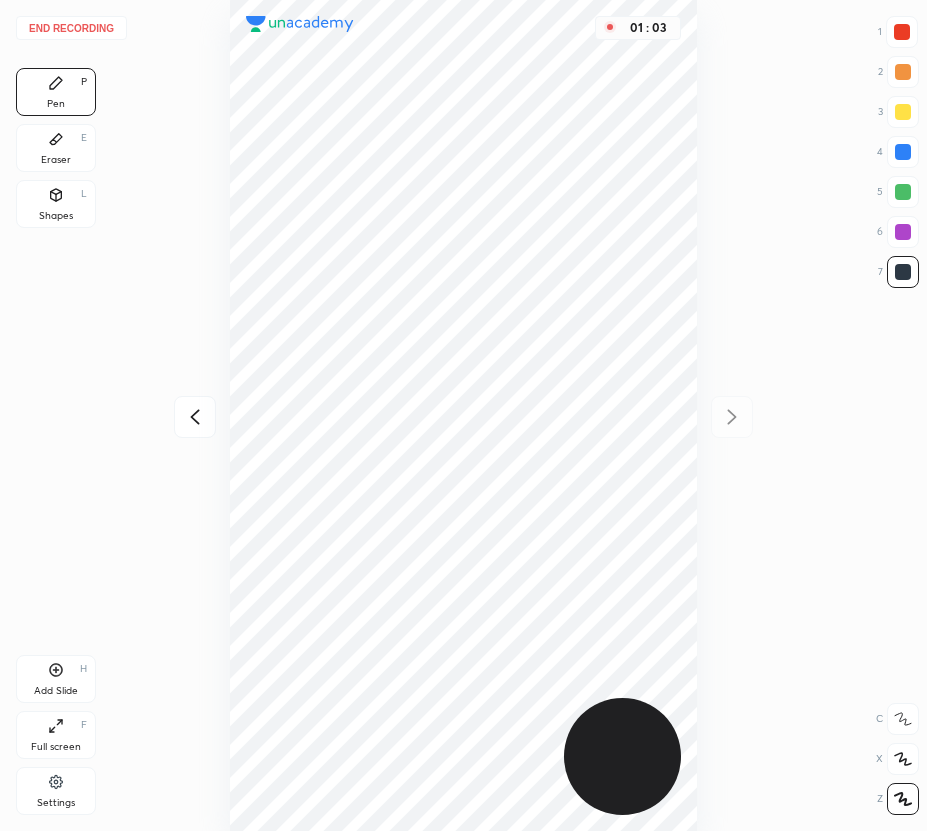click at bounding box center [195, 417] 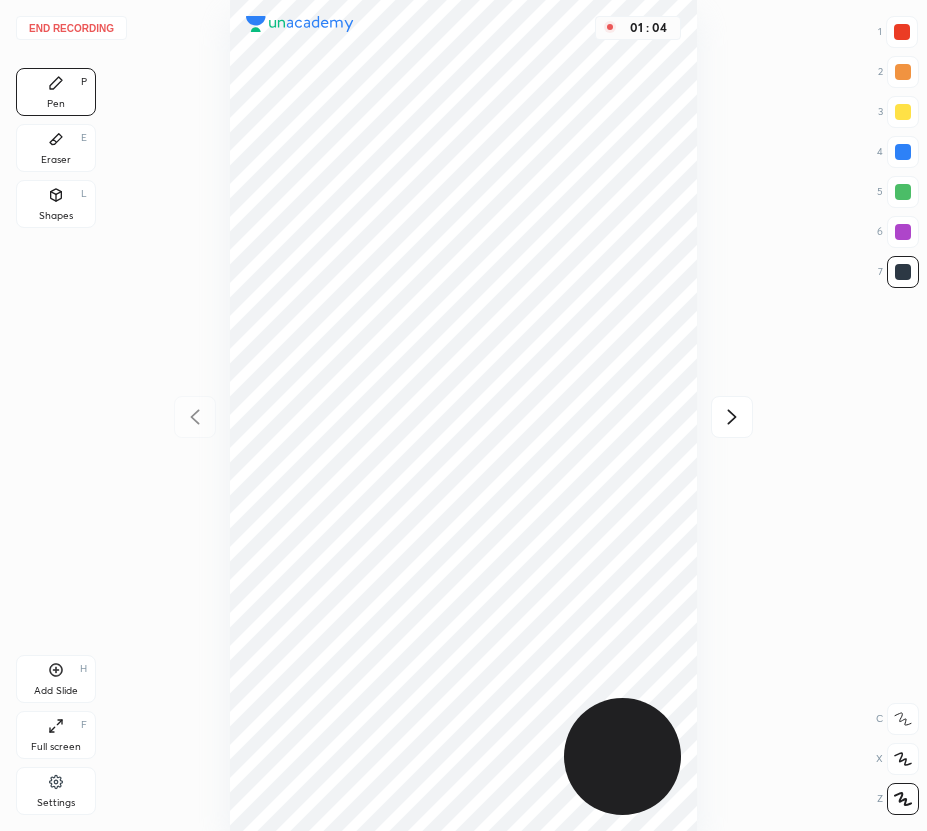click 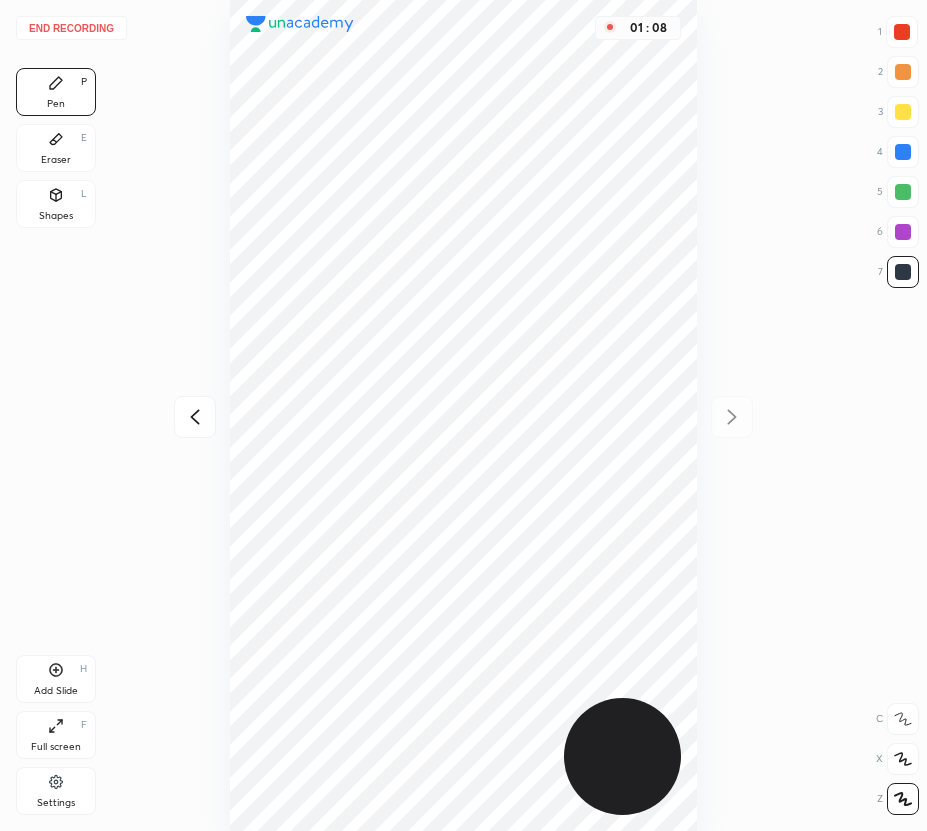 click 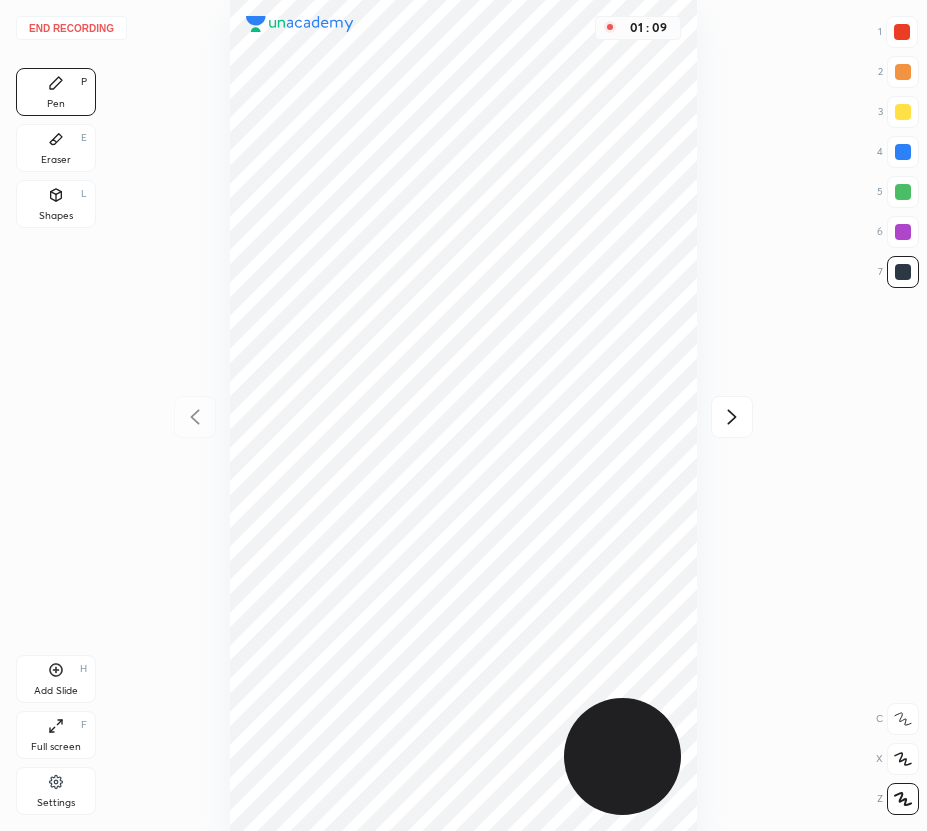 click 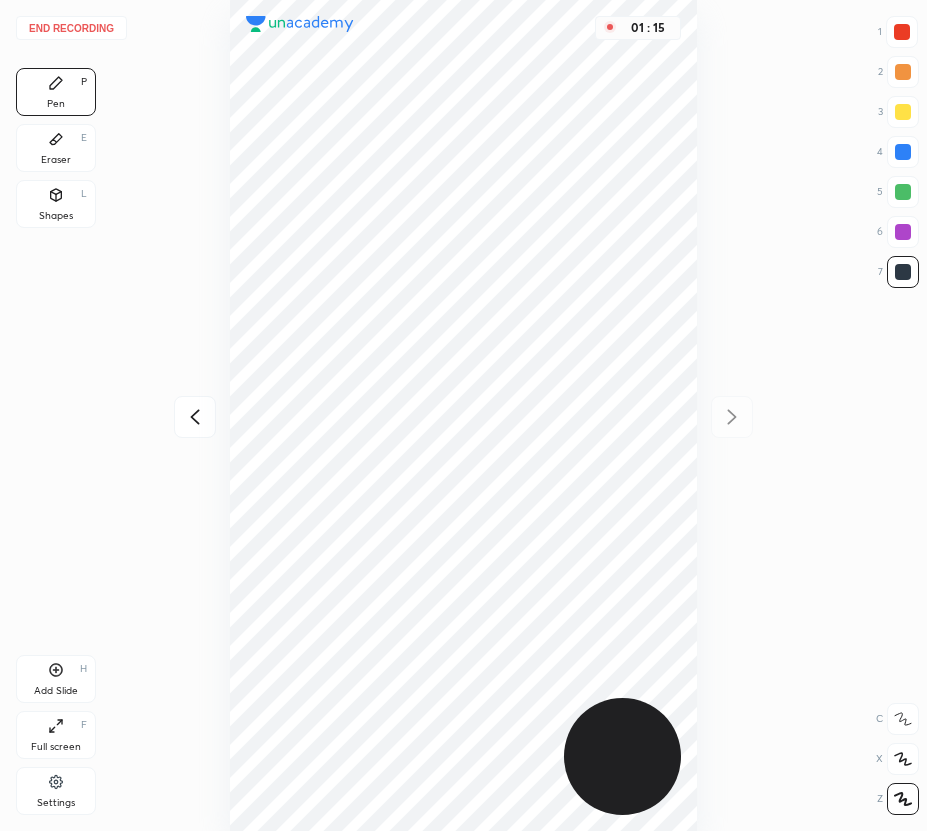 click 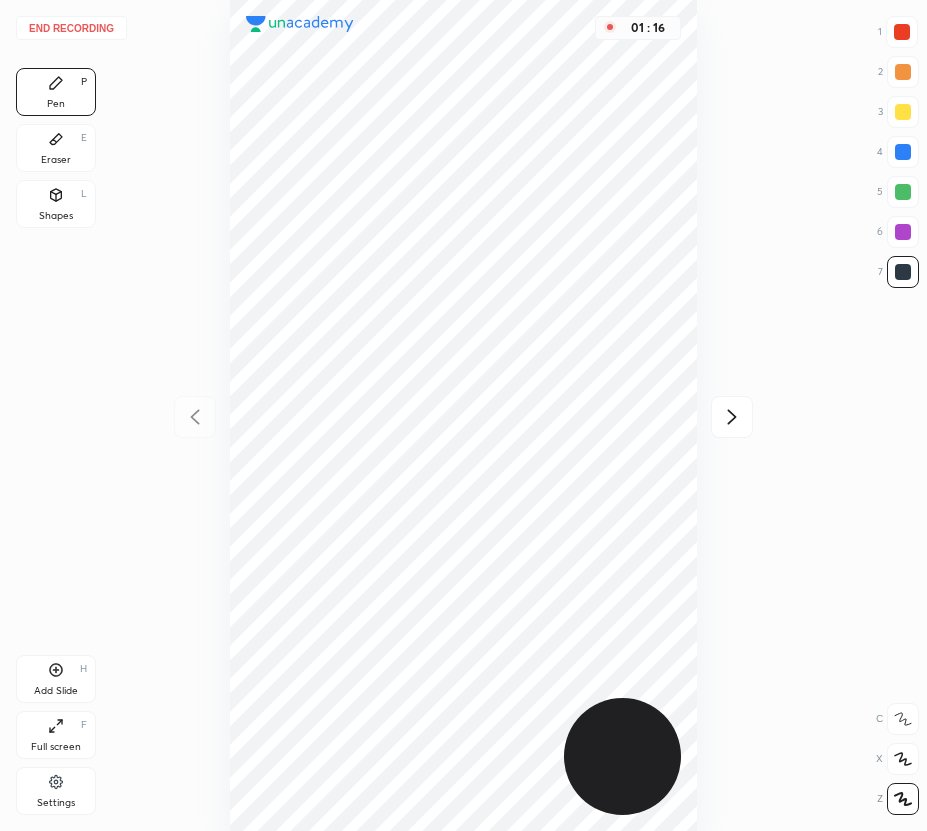 drag, startPoint x: 737, startPoint y: 411, endPoint x: 702, endPoint y: 371, distance: 53.15073 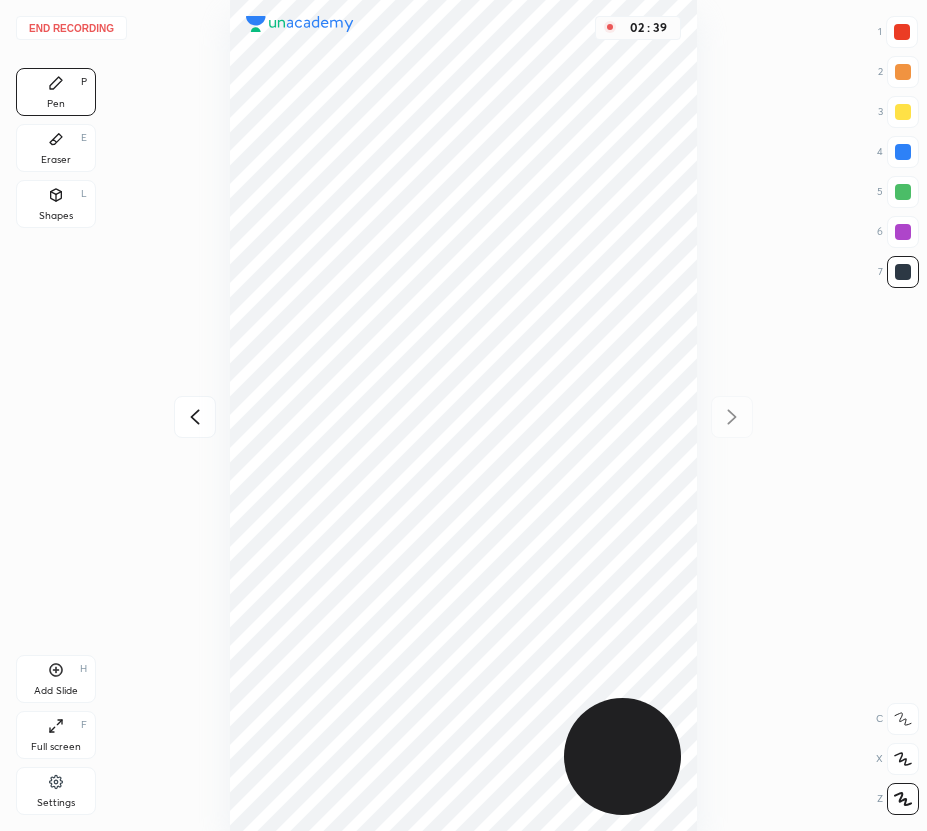 click on "Eraser E" at bounding box center (56, 148) 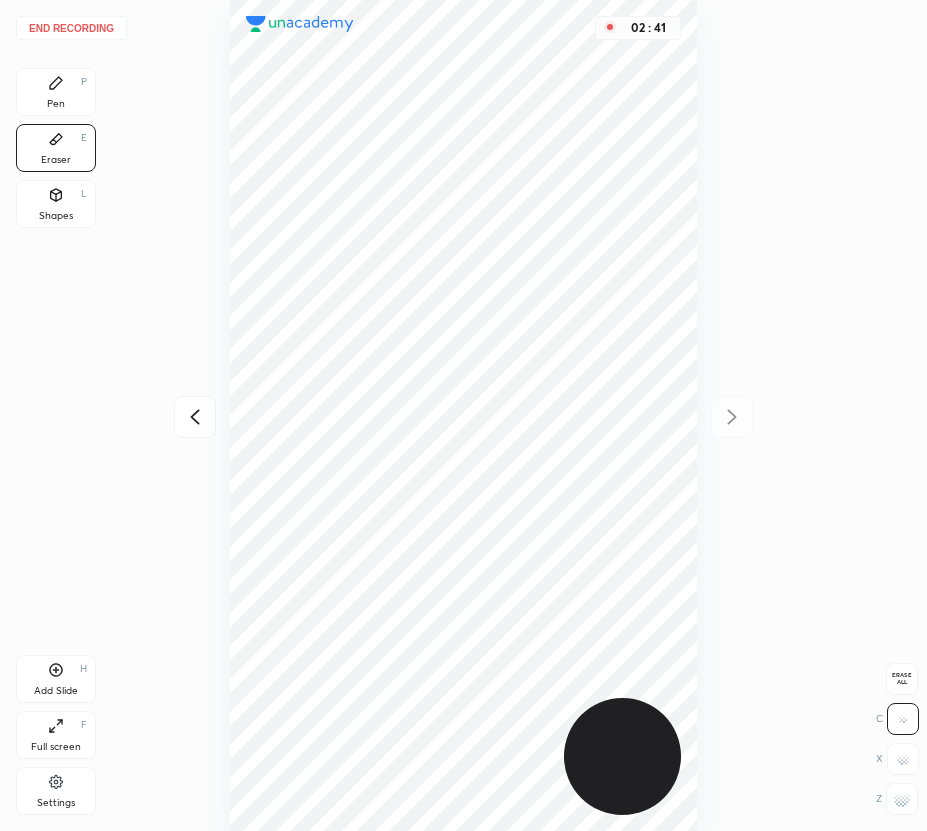 drag, startPoint x: 219, startPoint y: 94, endPoint x: 156, endPoint y: 97, distance: 63.07139 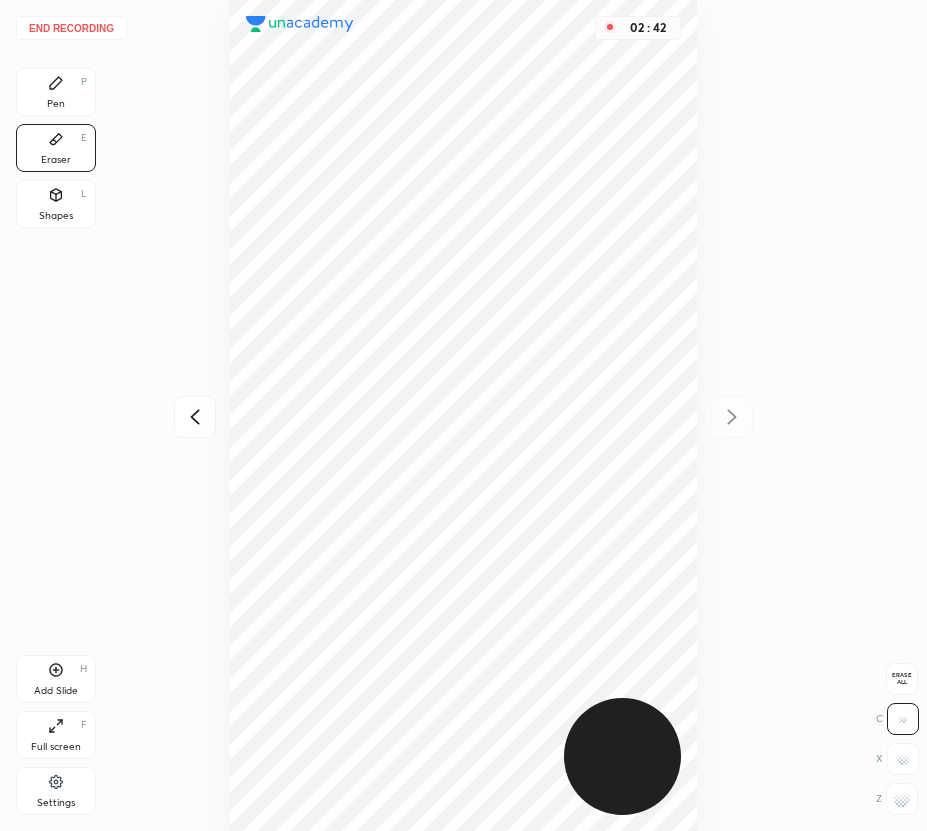 click 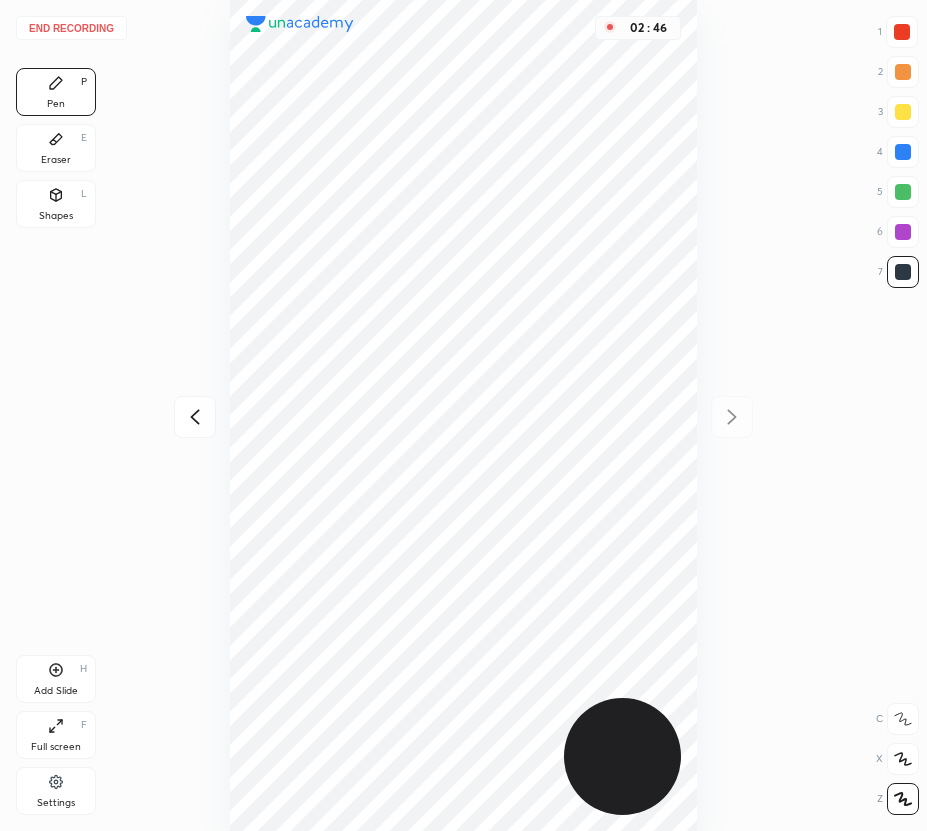 drag, startPoint x: 904, startPoint y: 36, endPoint x: 778, endPoint y: 167, distance: 181.76083 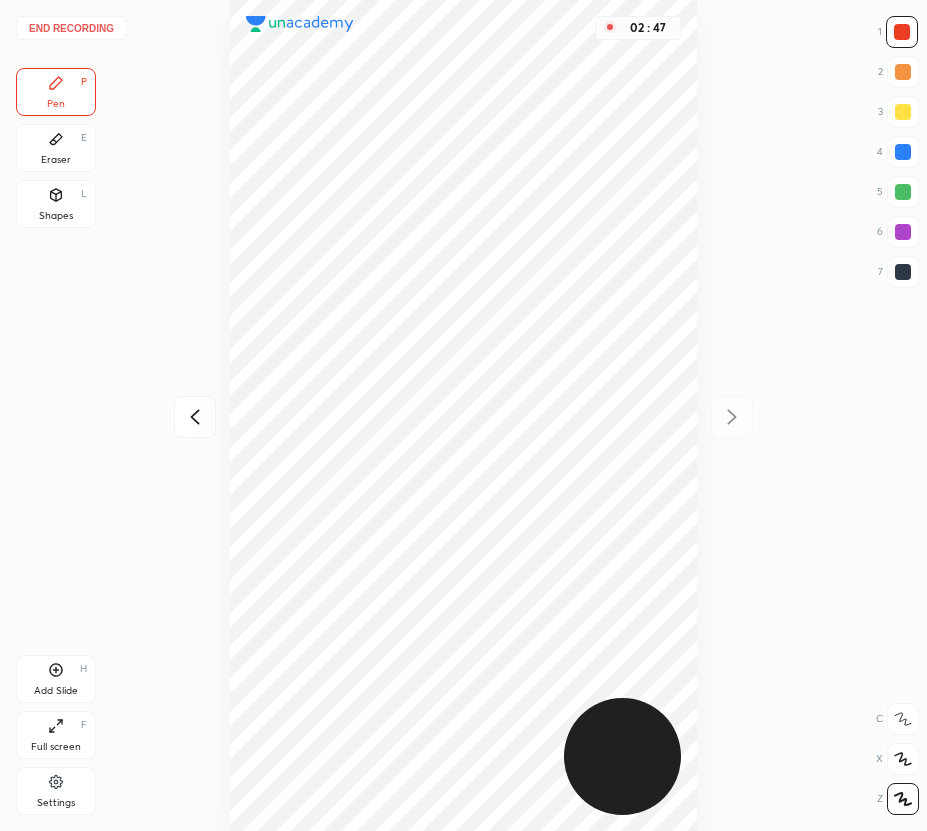 click on "Add Slide H" at bounding box center [56, 679] 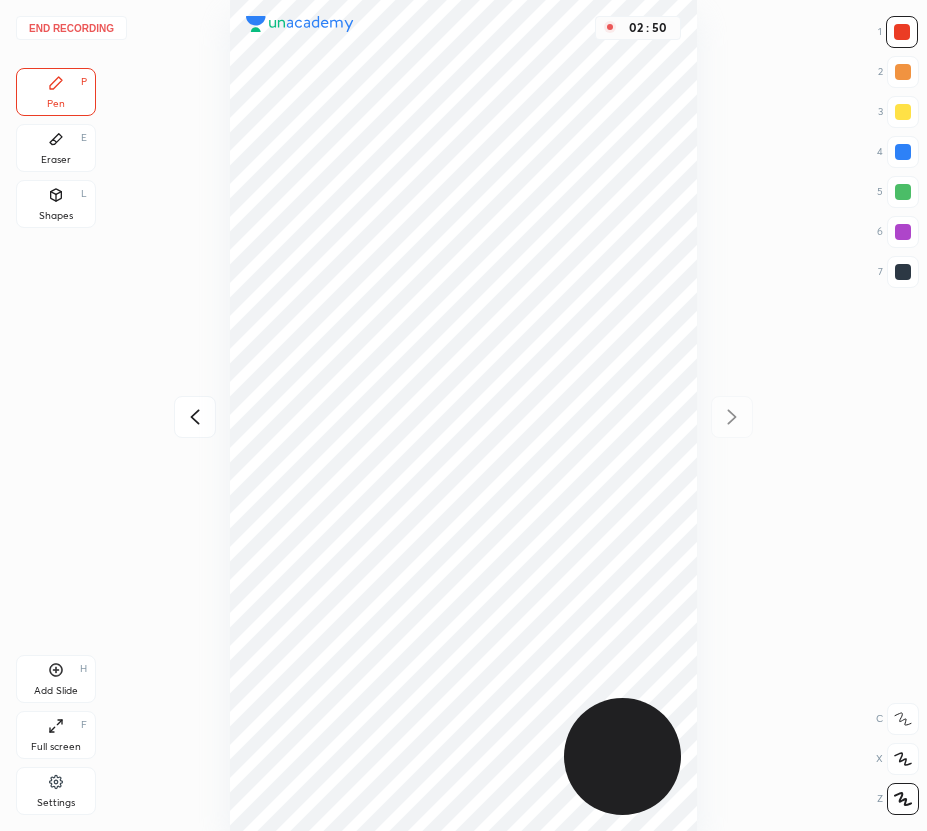 drag, startPoint x: 199, startPoint y: 405, endPoint x: 199, endPoint y: 386, distance: 19 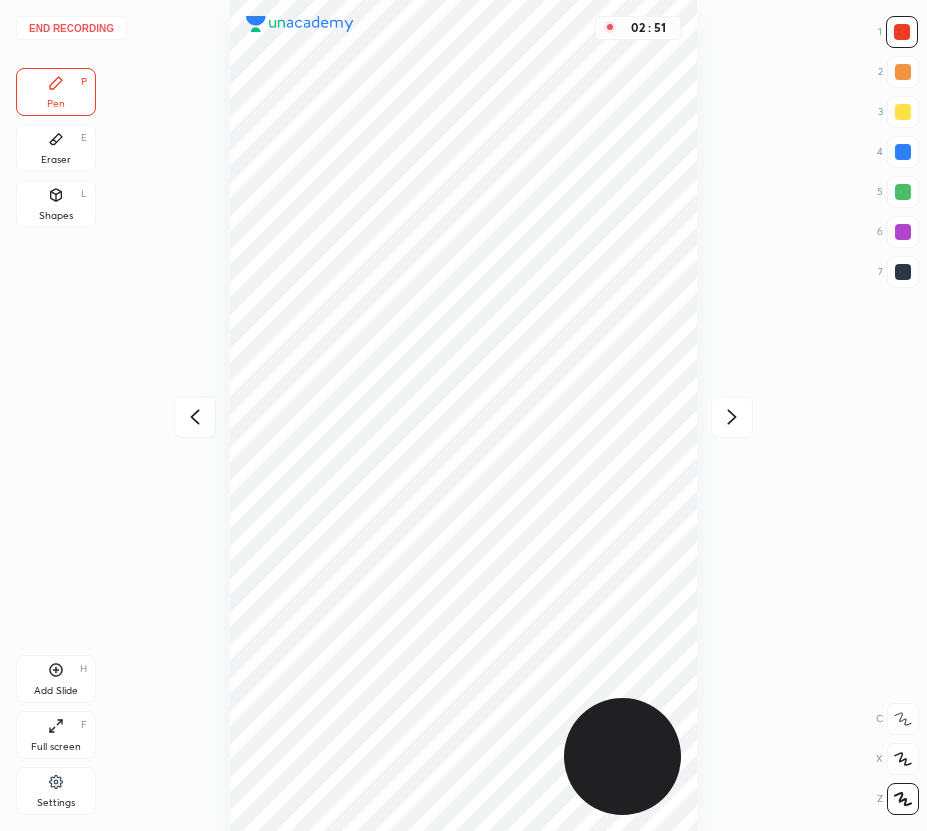 click 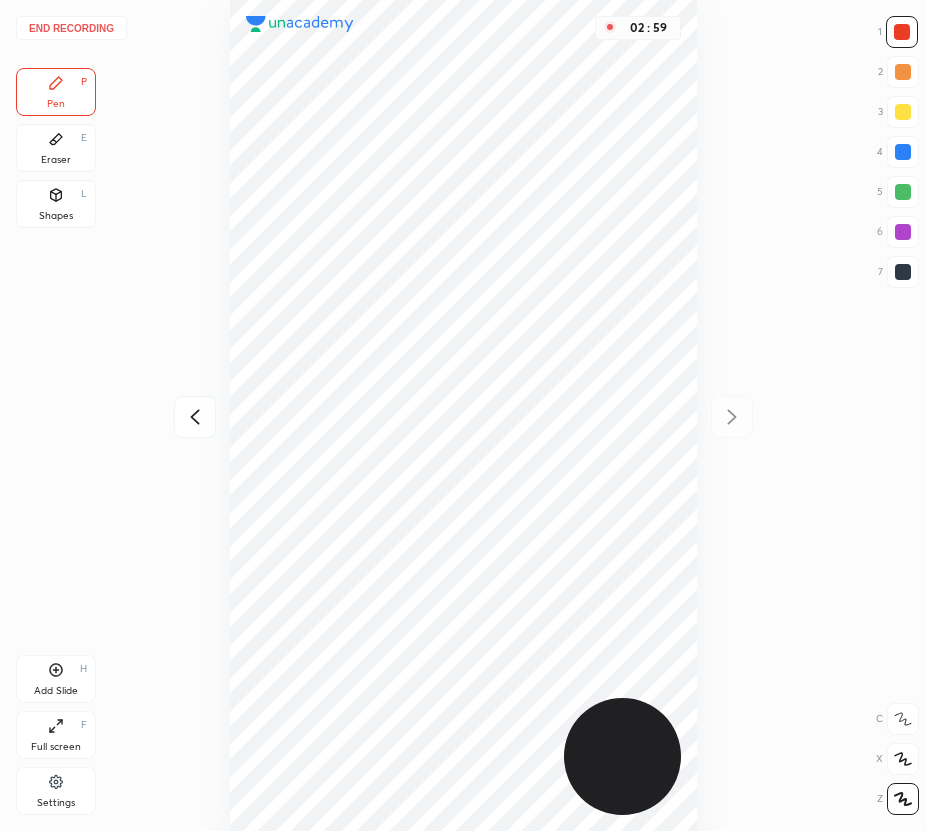 drag, startPoint x: 903, startPoint y: 151, endPoint x: 871, endPoint y: 148, distance: 32.140316 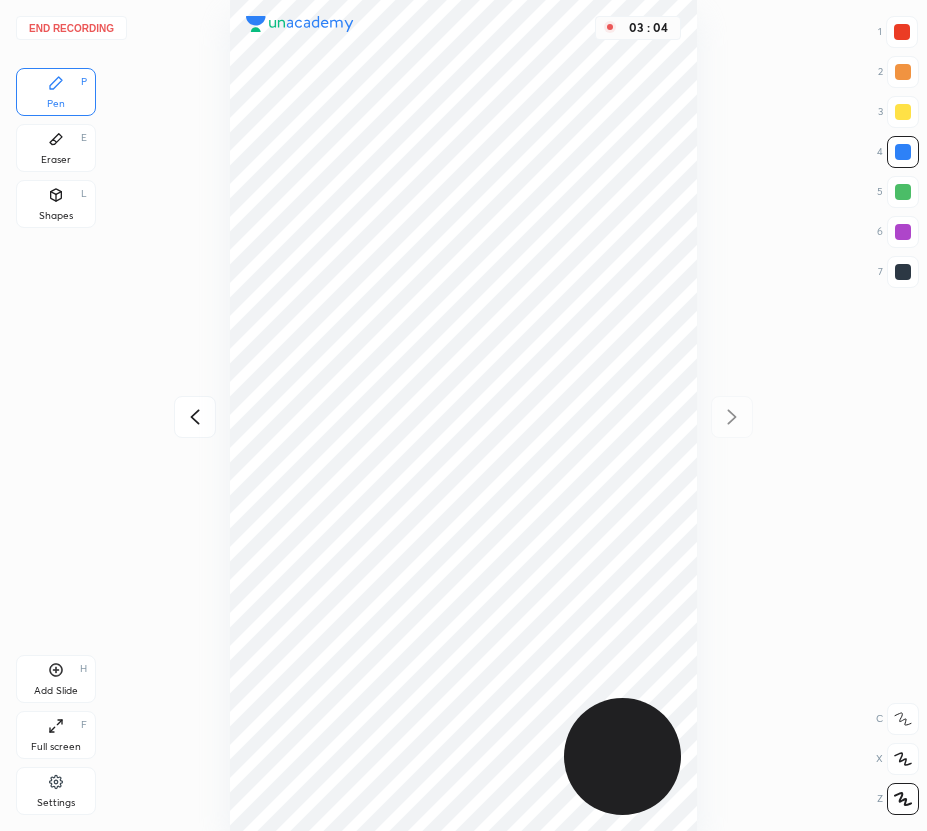 click 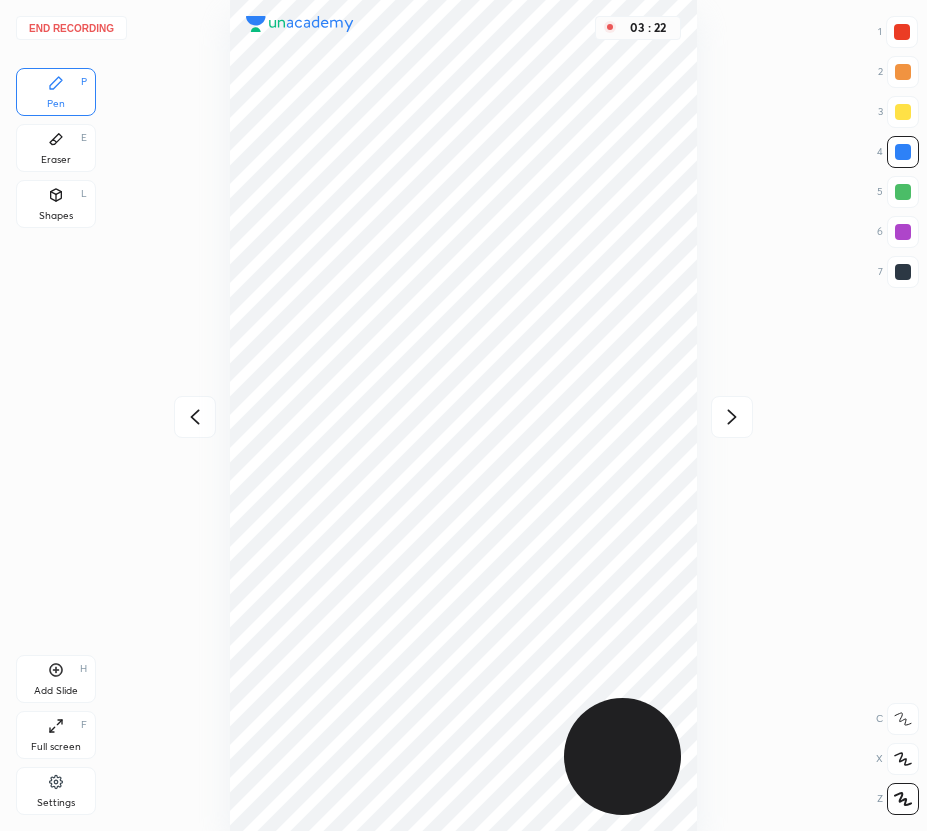 click 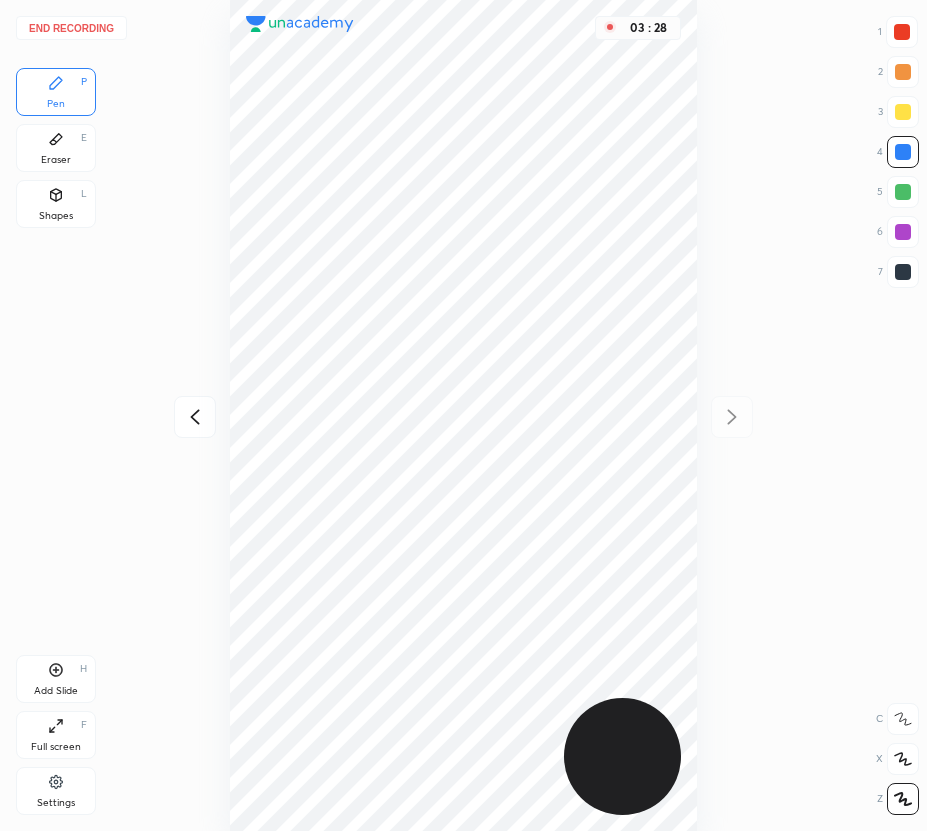 drag, startPoint x: 59, startPoint y: 154, endPoint x: 207, endPoint y: 189, distance: 152.08221 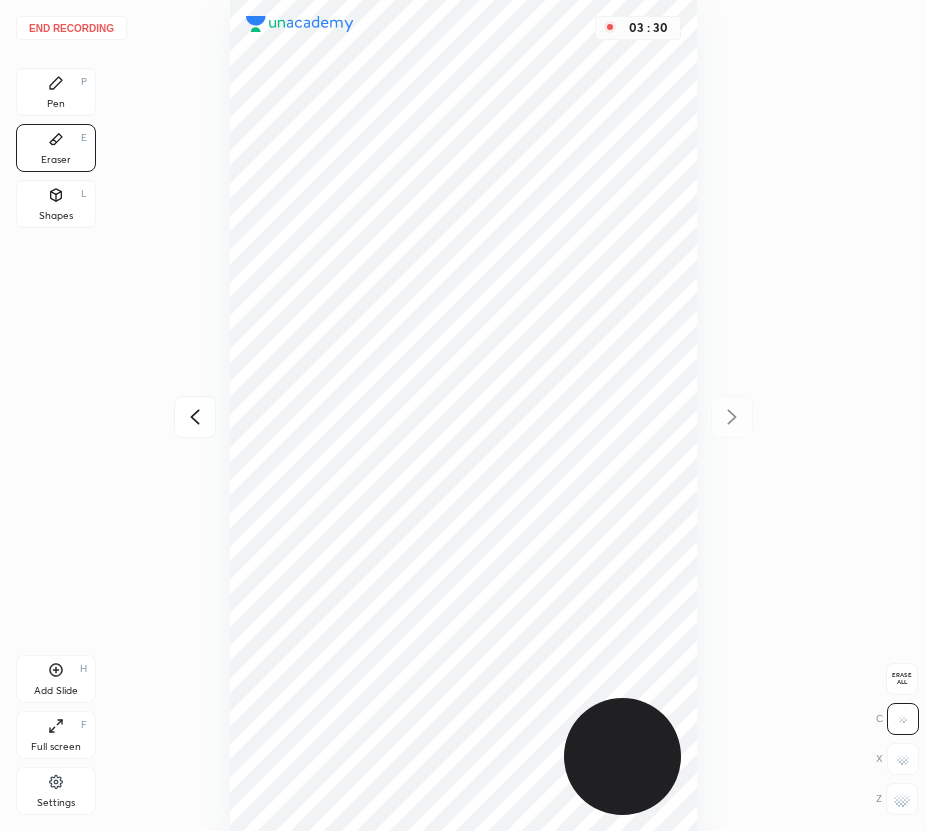 click on "Pen P" at bounding box center (56, 92) 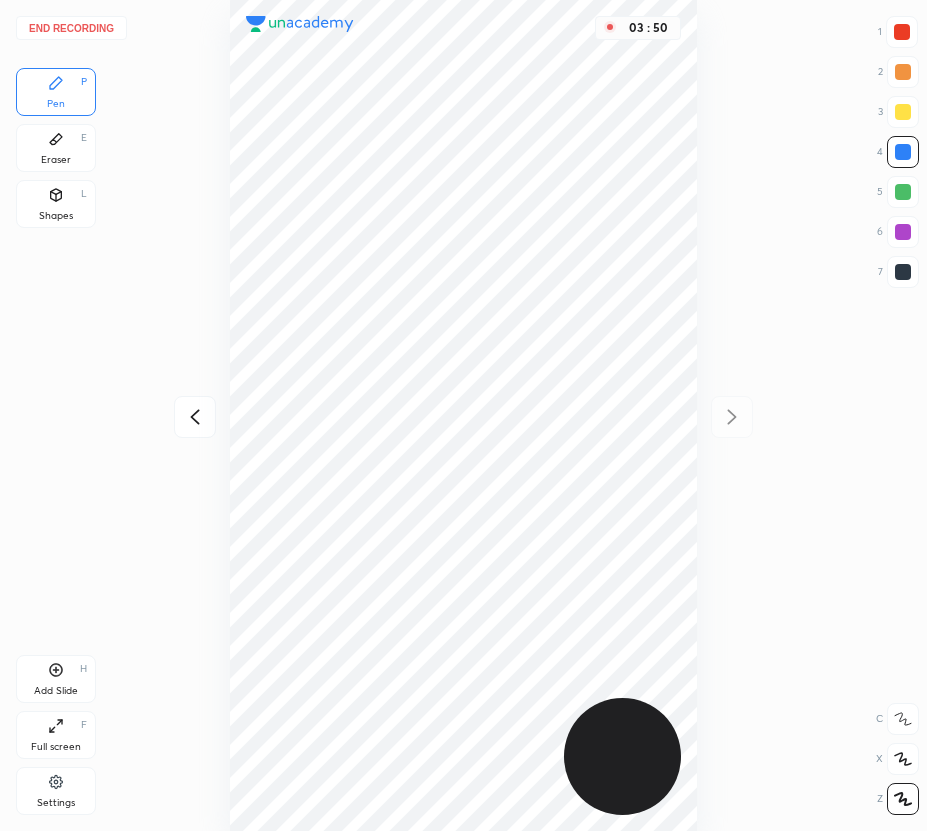 click at bounding box center (902, 32) 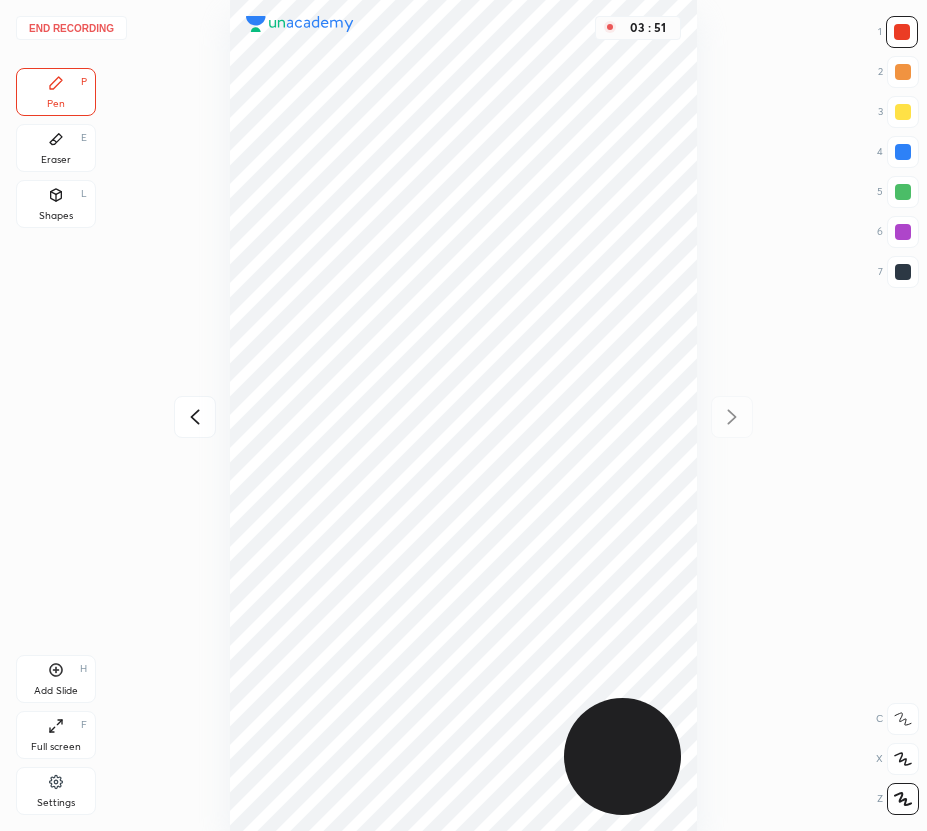 click at bounding box center [903, 152] 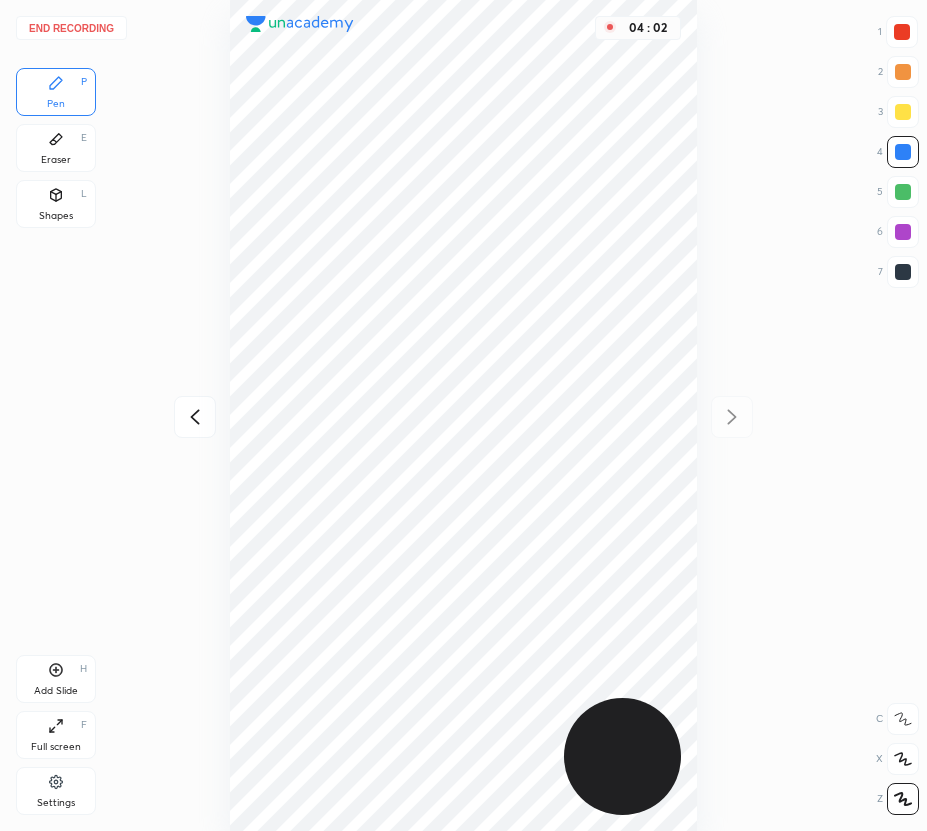 drag, startPoint x: 903, startPoint y: 275, endPoint x: 889, endPoint y: 278, distance: 14.3178215 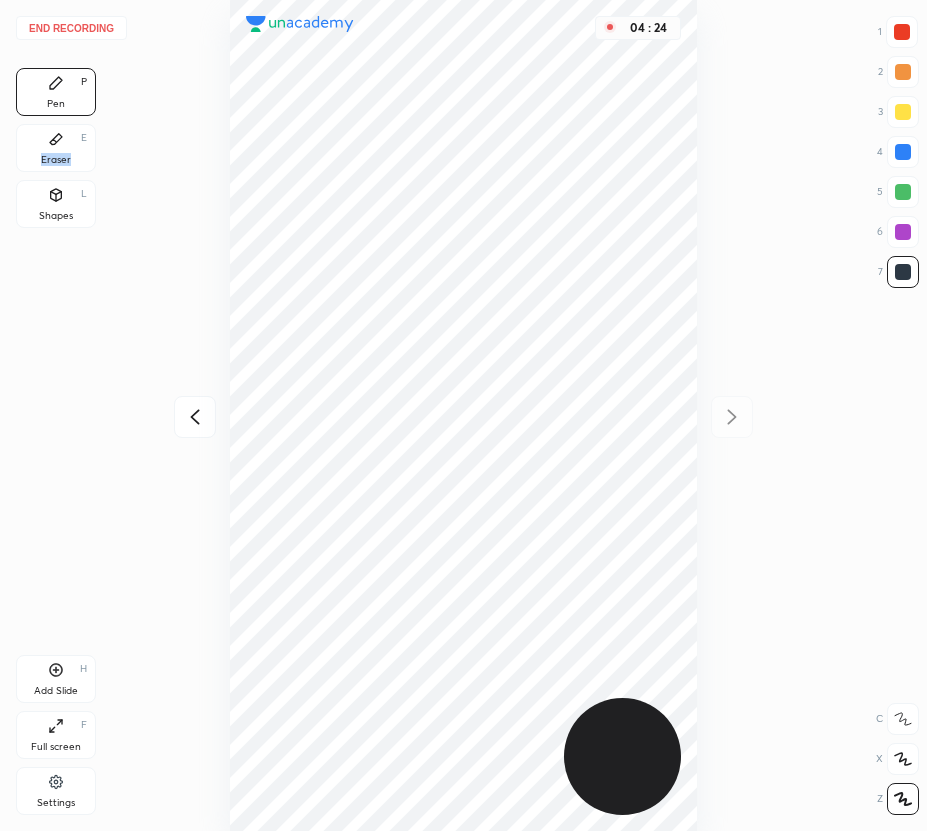 drag, startPoint x: 80, startPoint y: 141, endPoint x: 222, endPoint y: 278, distance: 197.31447 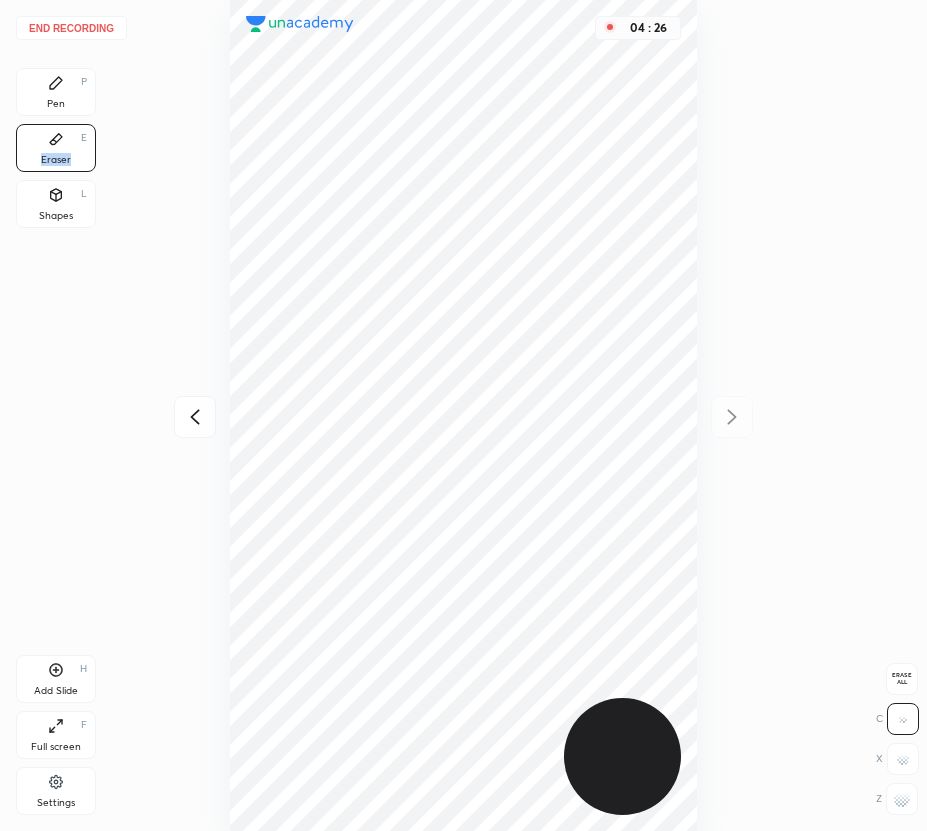 click on "Pen" at bounding box center (56, 104) 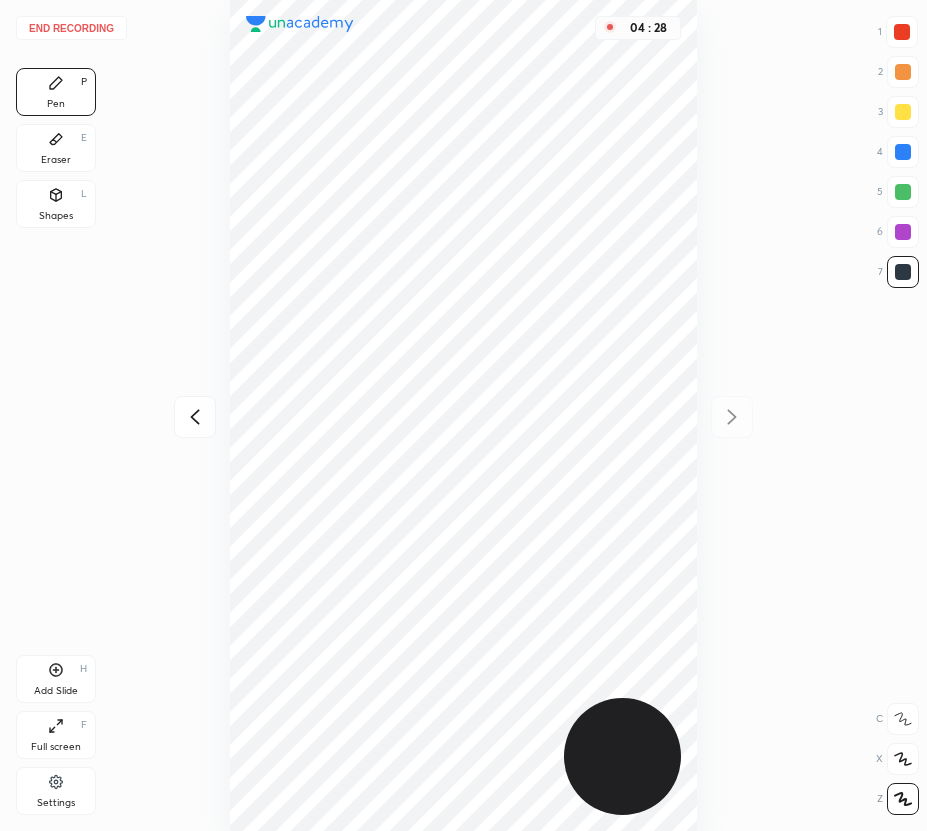 drag, startPoint x: 64, startPoint y: 137, endPoint x: 190, endPoint y: 265, distance: 179.61069 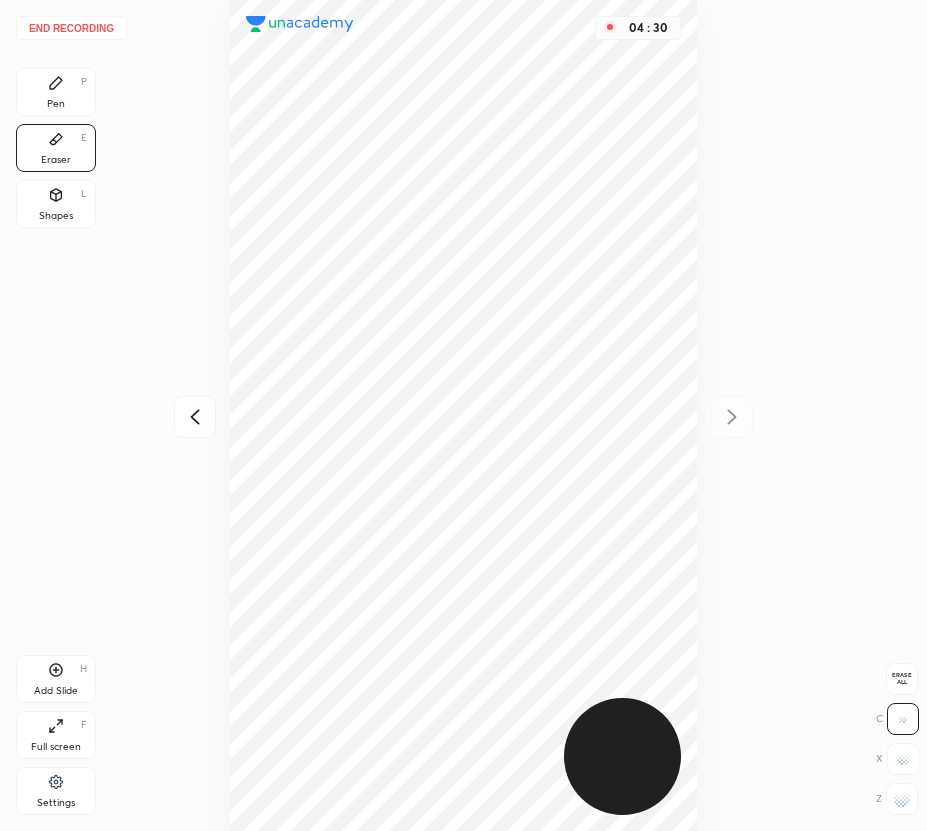 drag, startPoint x: 27, startPoint y: 84, endPoint x: 52, endPoint y: 95, distance: 27.313 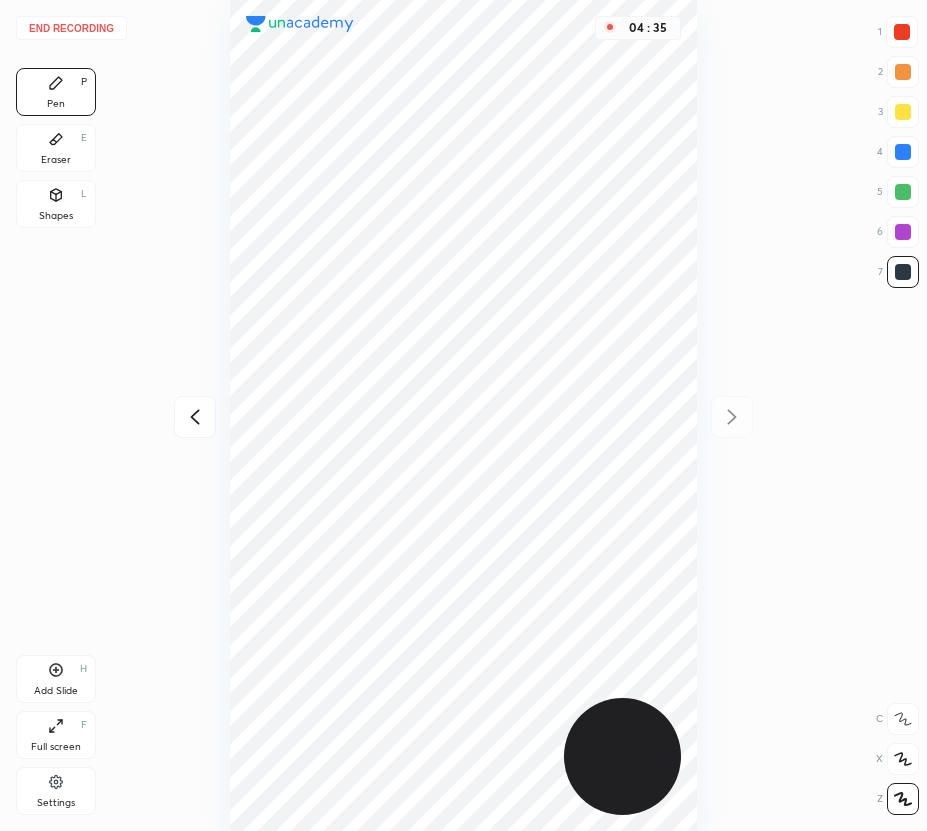drag, startPoint x: 902, startPoint y: 225, endPoint x: 714, endPoint y: 329, distance: 214.84879 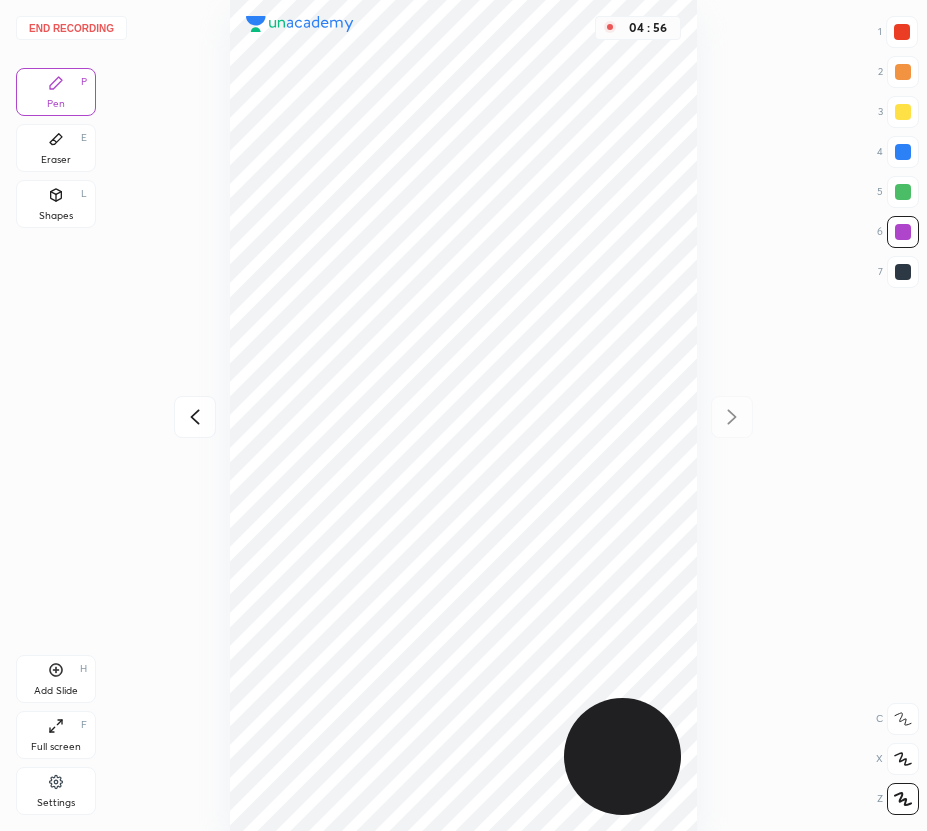 click on "Add Slide H" at bounding box center (56, 679) 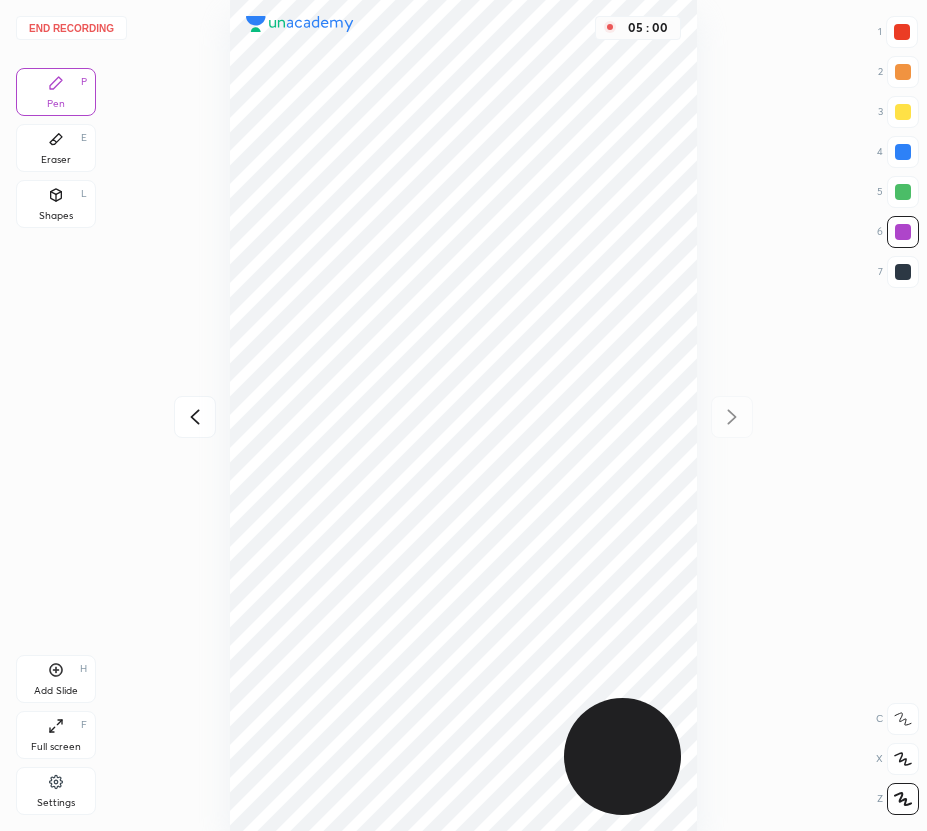 drag, startPoint x: 192, startPoint y: 421, endPoint x: 179, endPoint y: 403, distance: 22.203604 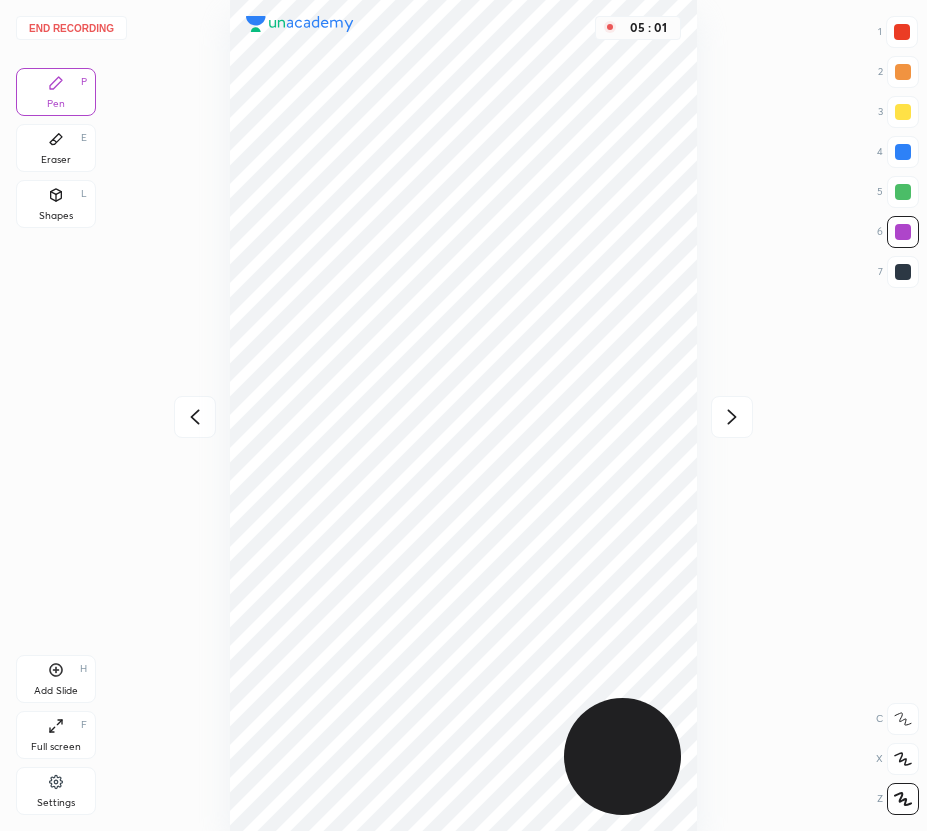 click 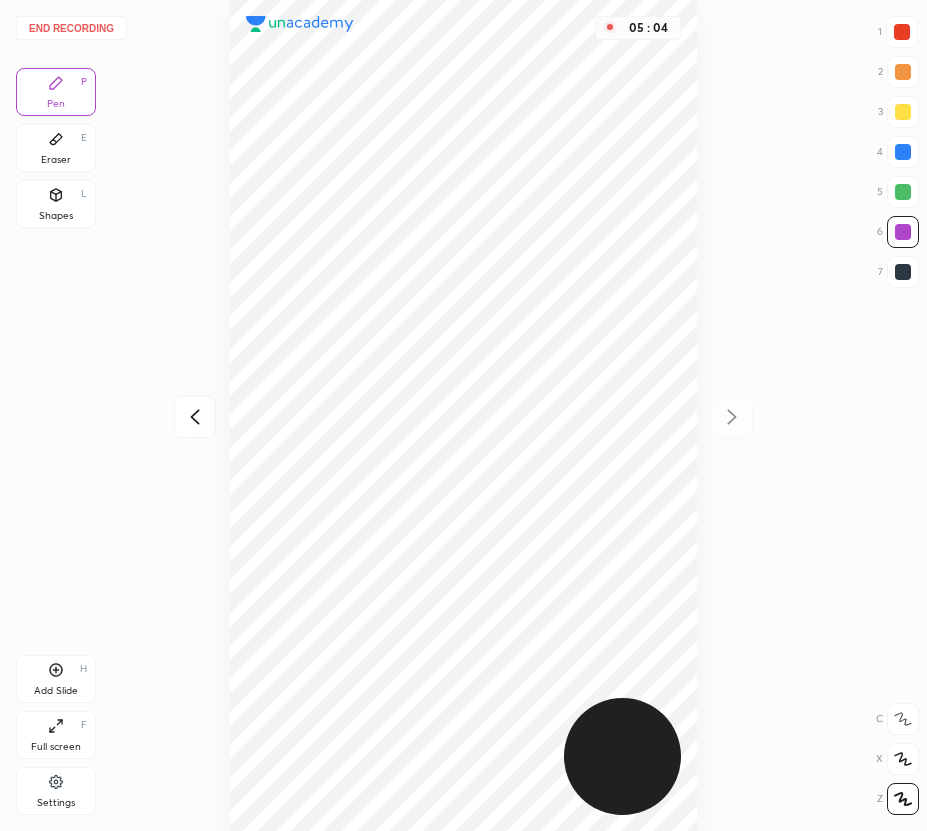 drag, startPoint x: 194, startPoint y: 408, endPoint x: 195, endPoint y: 386, distance: 22.022715 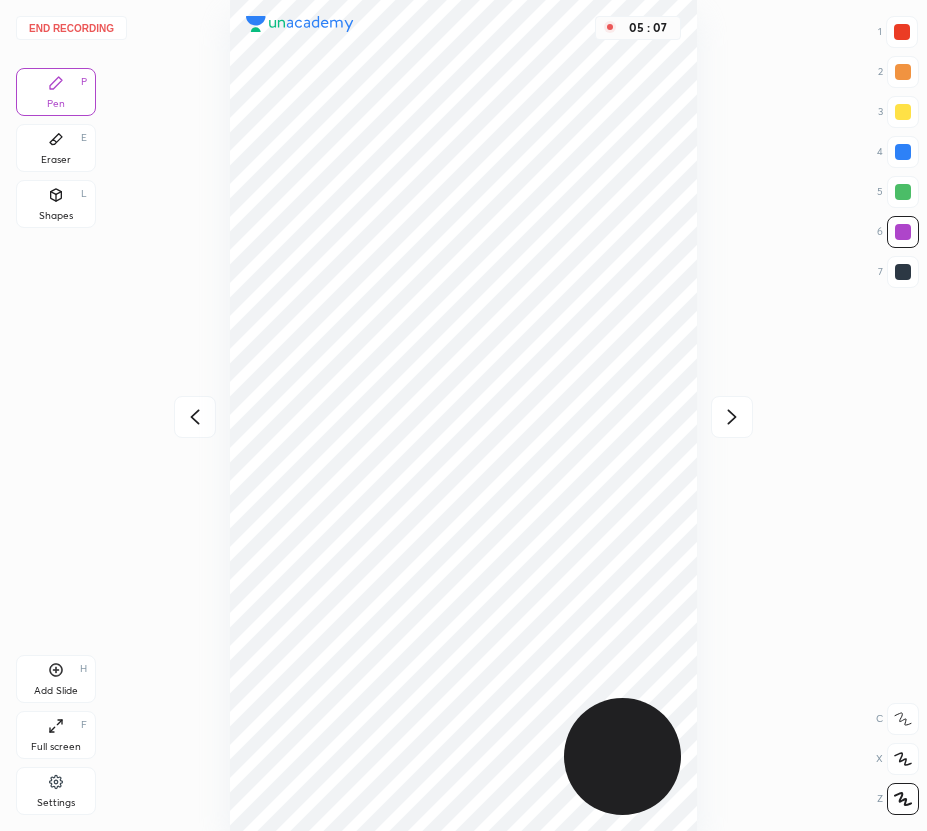 click 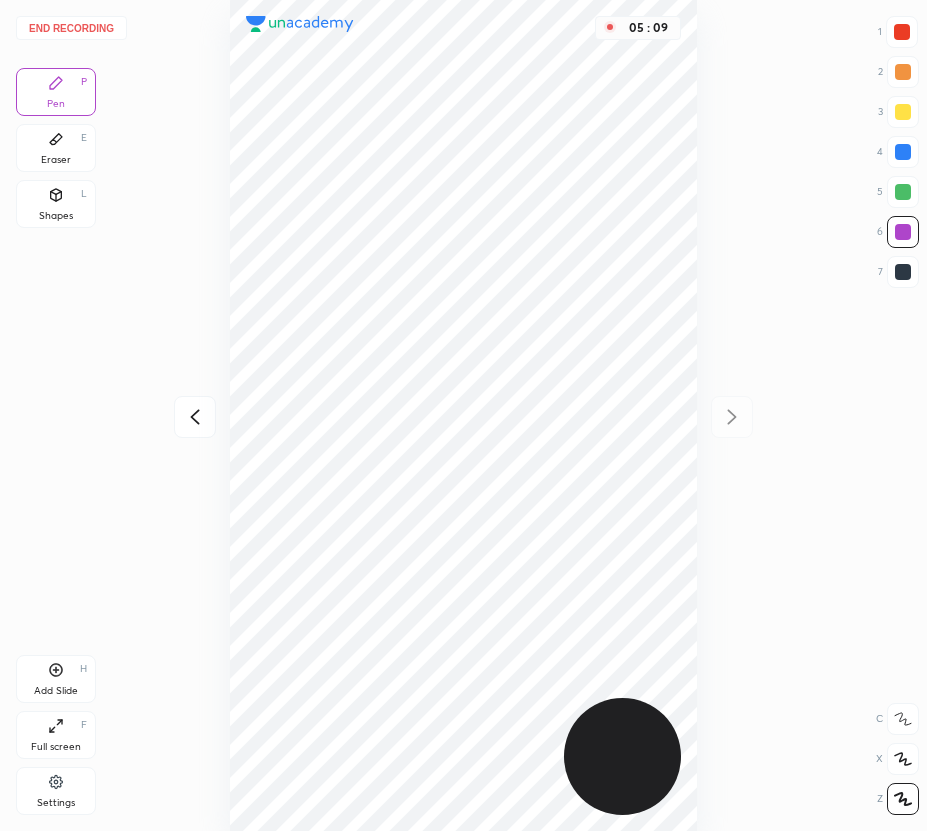 drag, startPoint x: 205, startPoint y: 410, endPoint x: 209, endPoint y: 376, distance: 34.234486 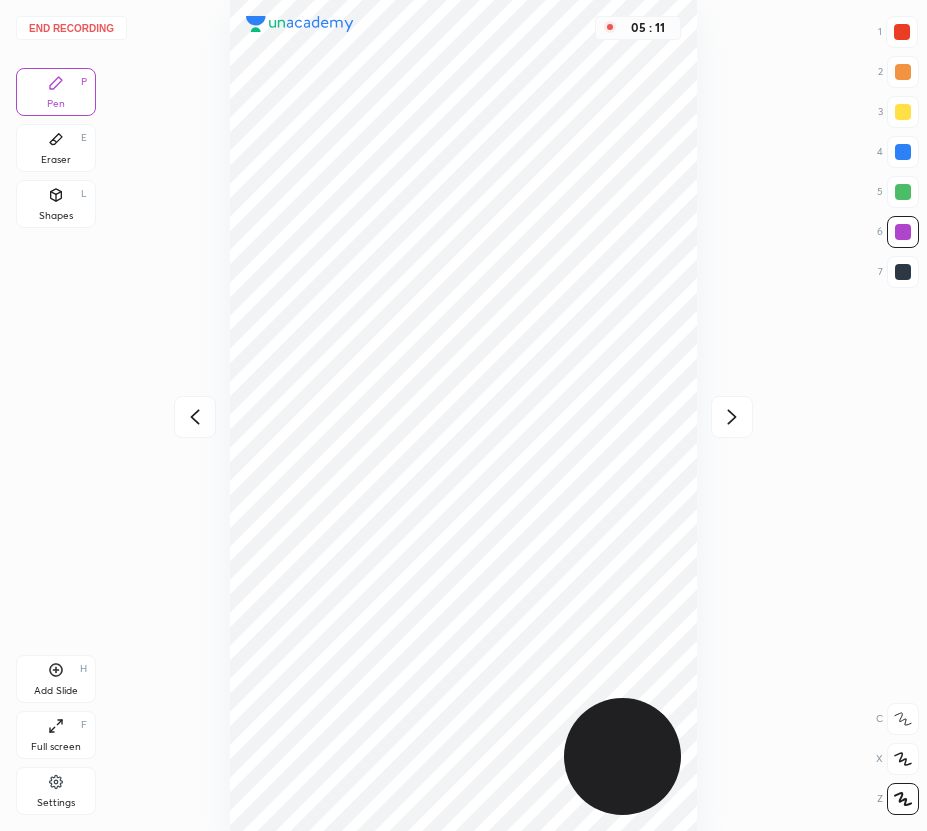 click 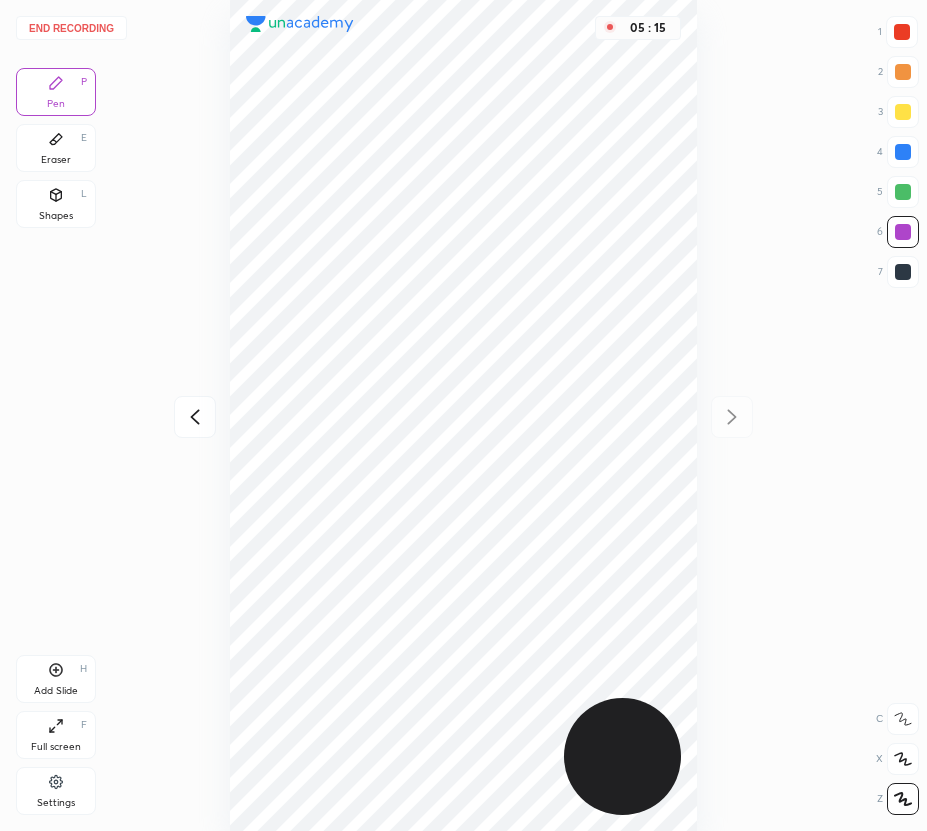 drag, startPoint x: 205, startPoint y: 391, endPoint x: 201, endPoint y: 361, distance: 30.265491 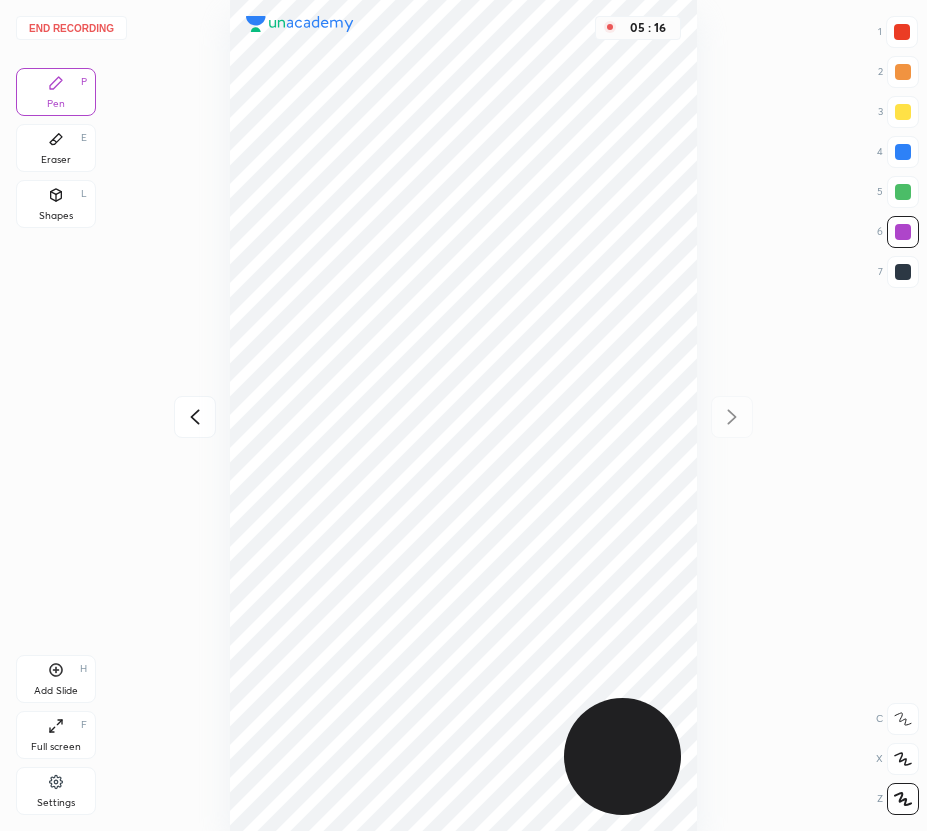 click on "05 : 16" at bounding box center [463, 415] 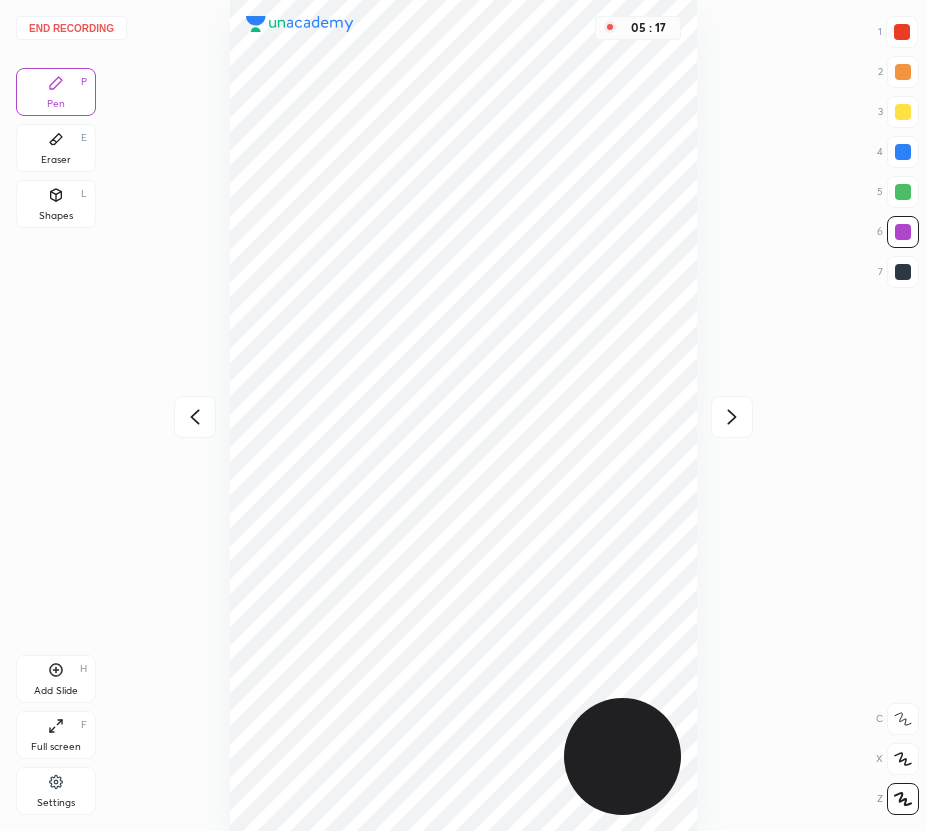 click 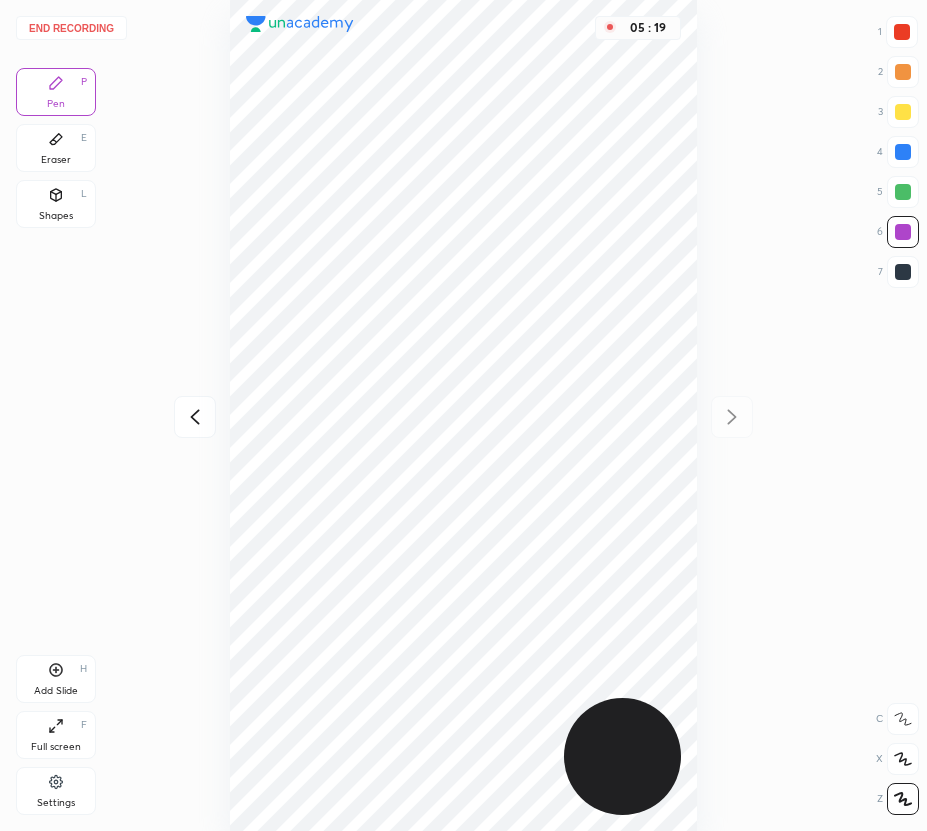 drag, startPoint x: 201, startPoint y: 408, endPoint x: 195, endPoint y: 384, distance: 24.738634 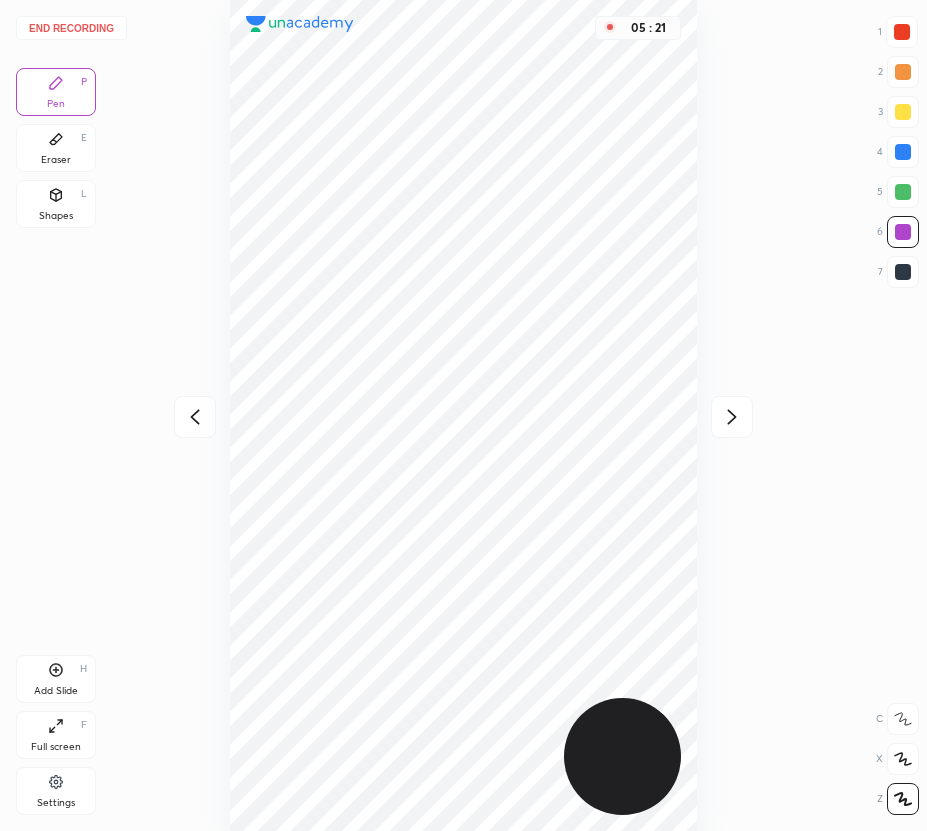 click 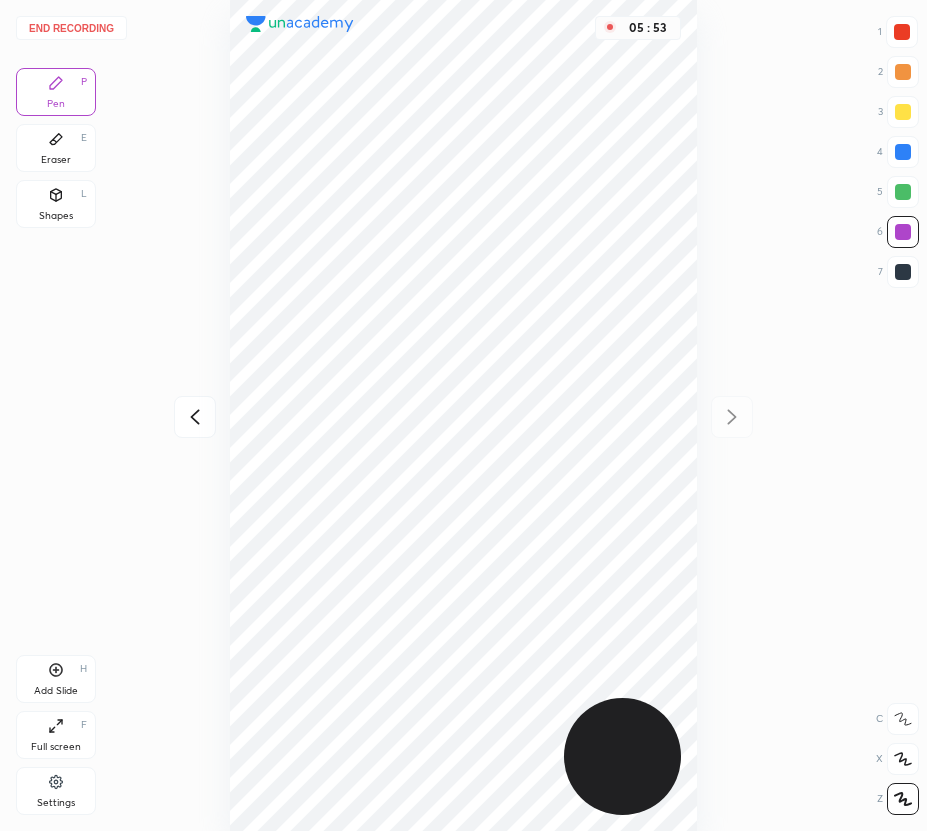 drag, startPoint x: 915, startPoint y: 139, endPoint x: 904, endPoint y: 148, distance: 14.21267 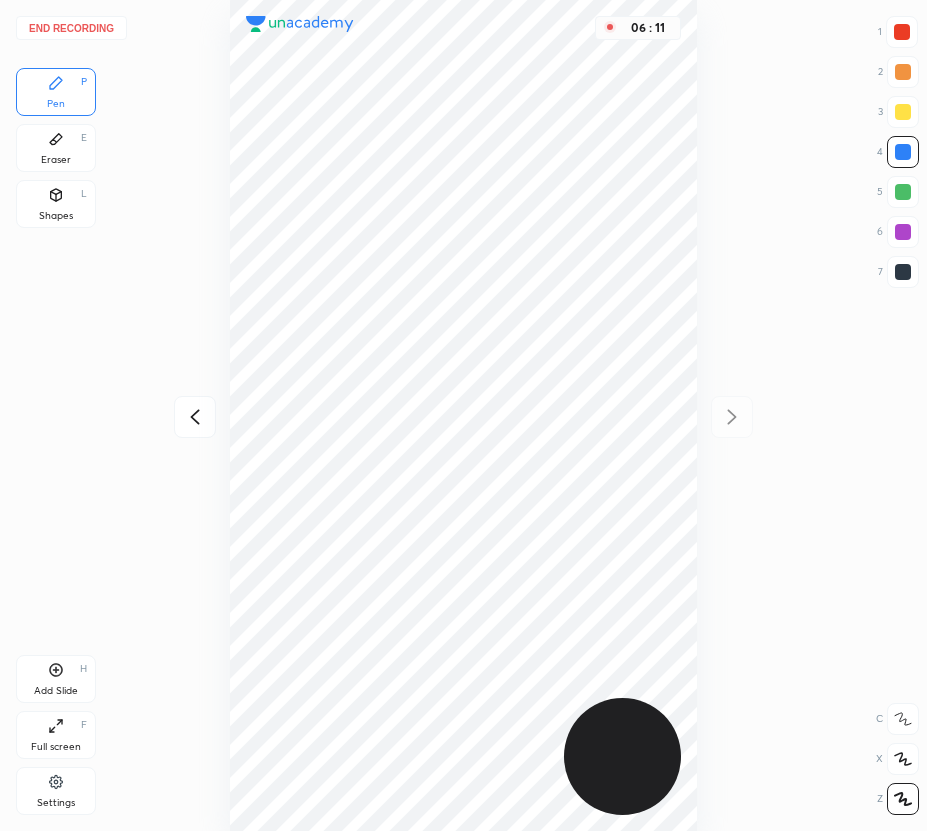 click at bounding box center [903, 232] 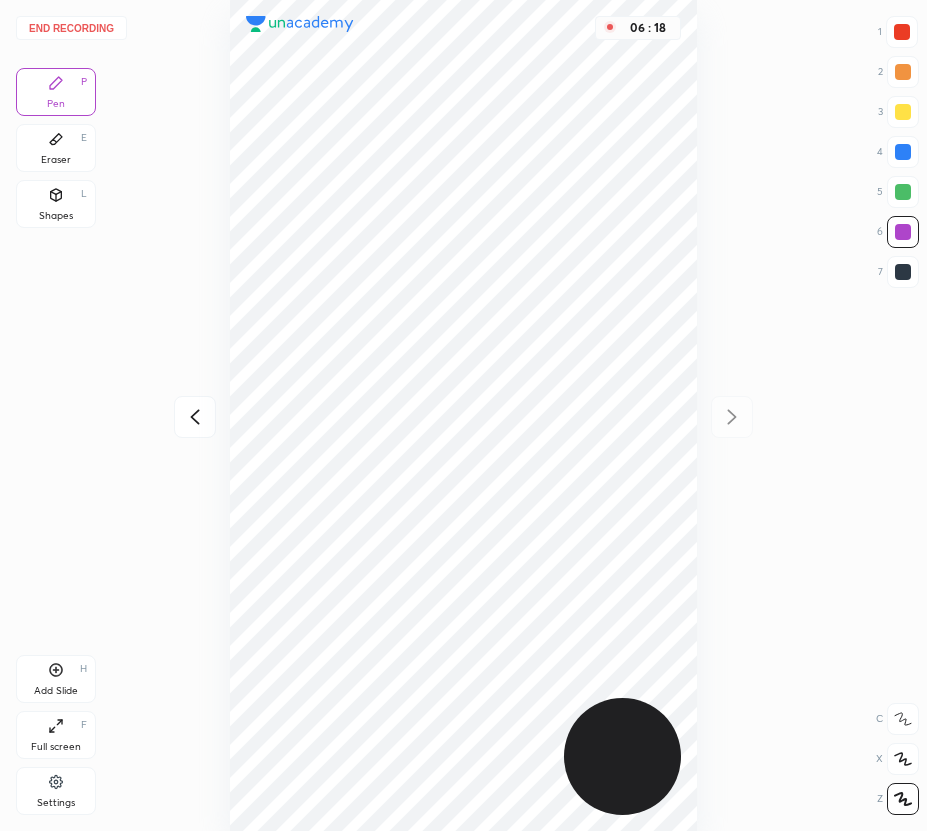 click on "End recording" at bounding box center (71, 28) 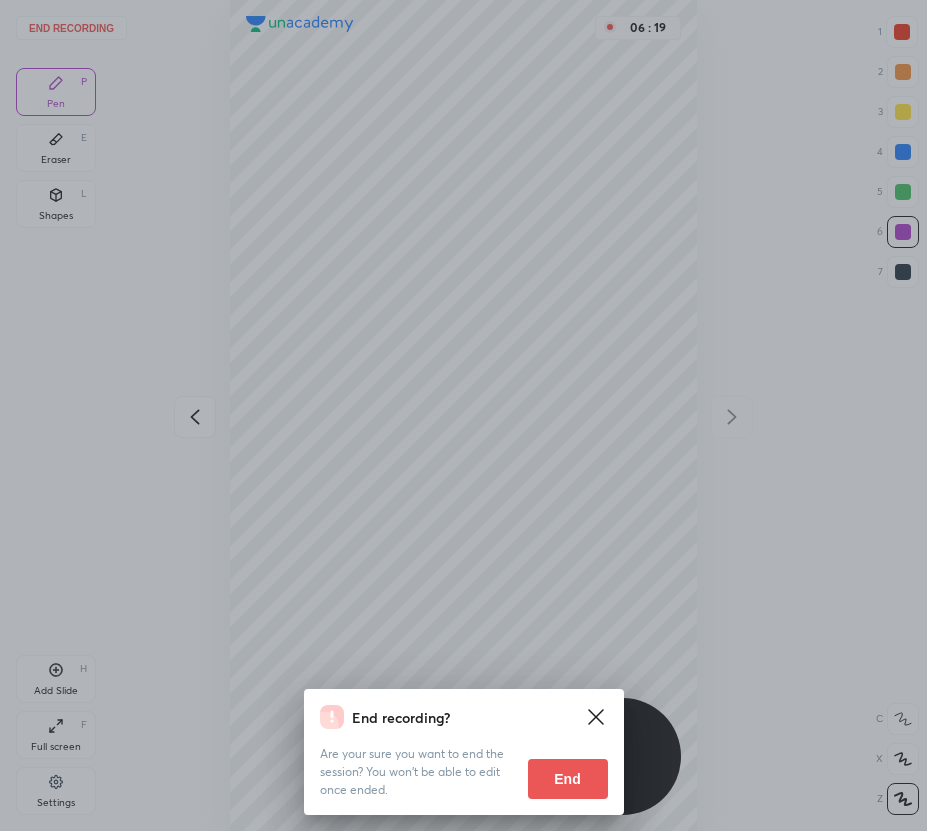 drag, startPoint x: 583, startPoint y: 787, endPoint x: 465, endPoint y: 761, distance: 120.83046 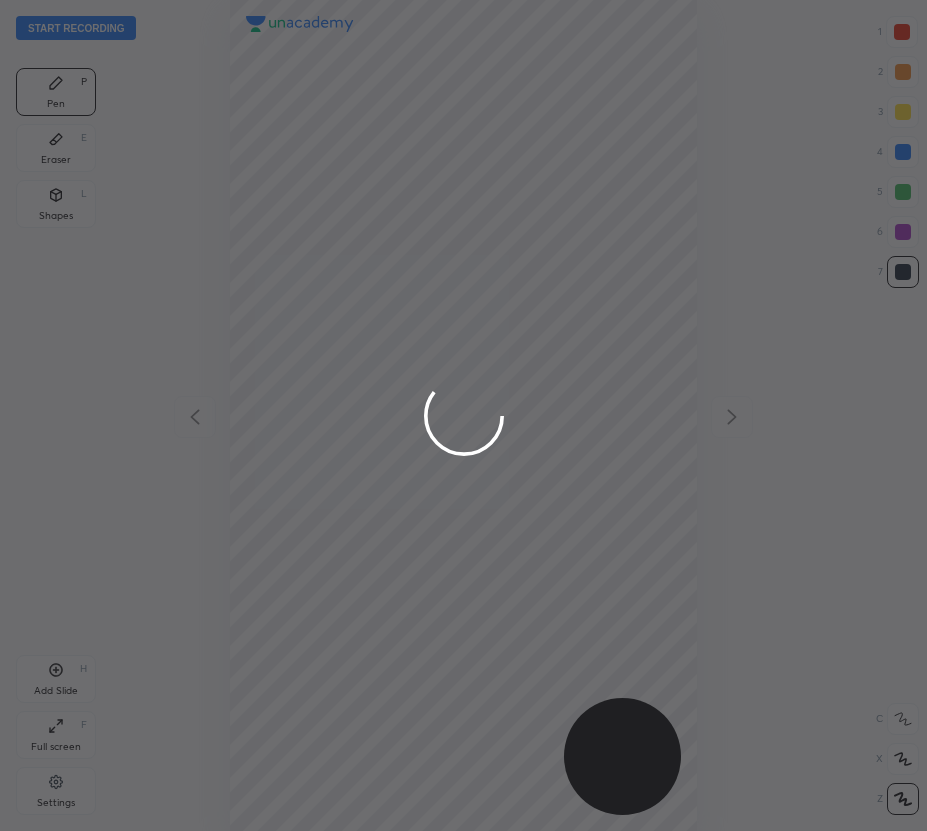 scroll, scrollTop: 99169, scrollLeft: 99393, axis: both 